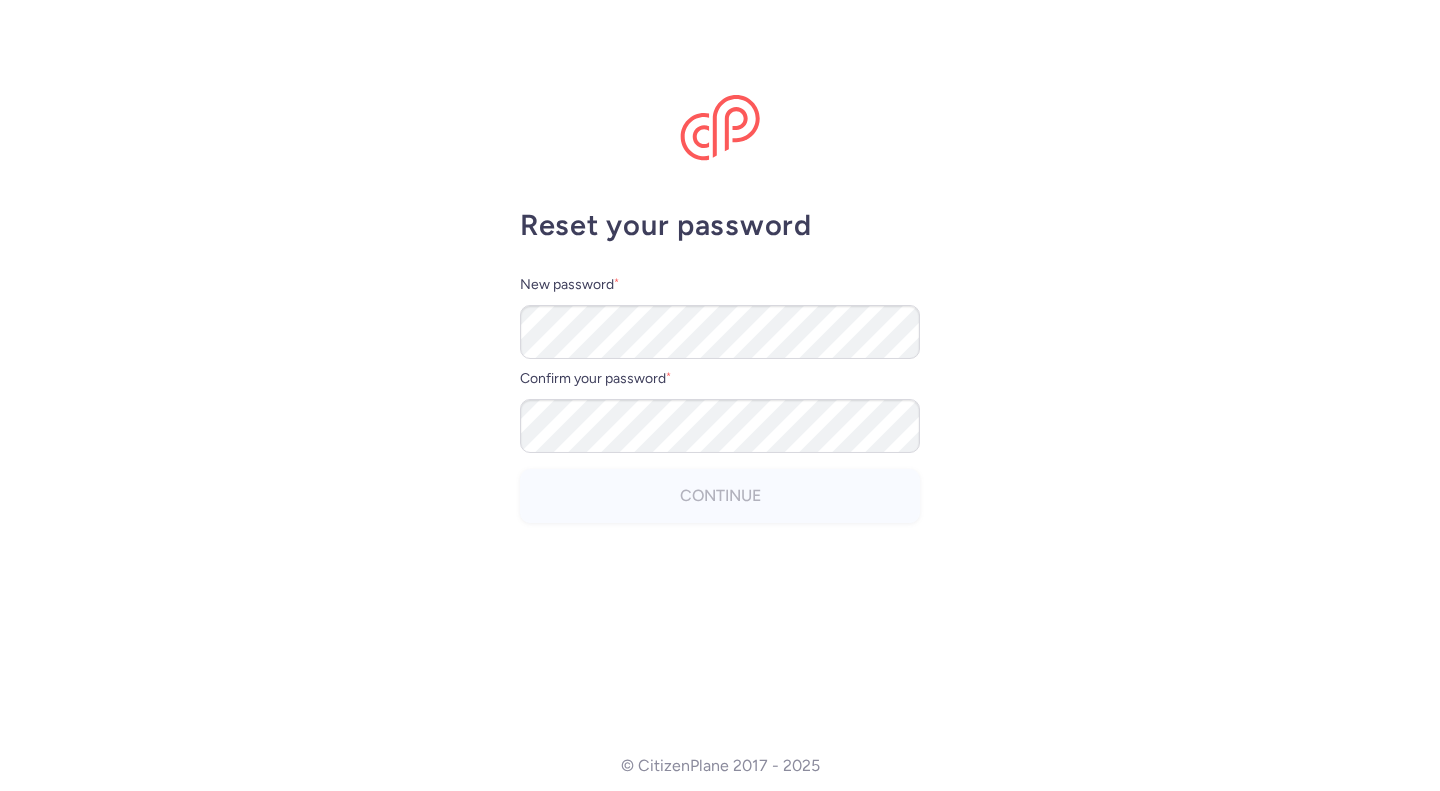 scroll, scrollTop: 0, scrollLeft: 0, axis: both 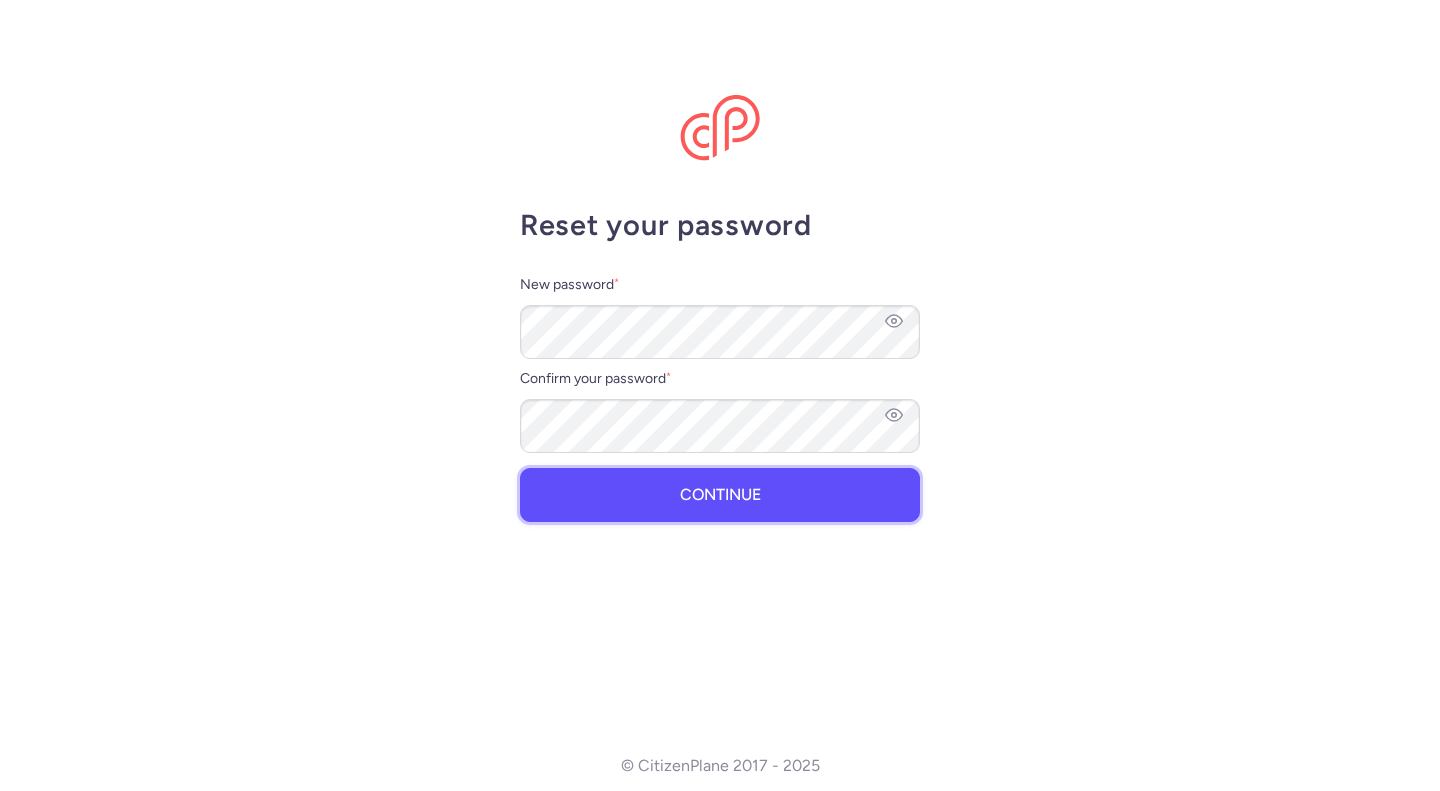 click on "Continue" at bounding box center [720, 495] 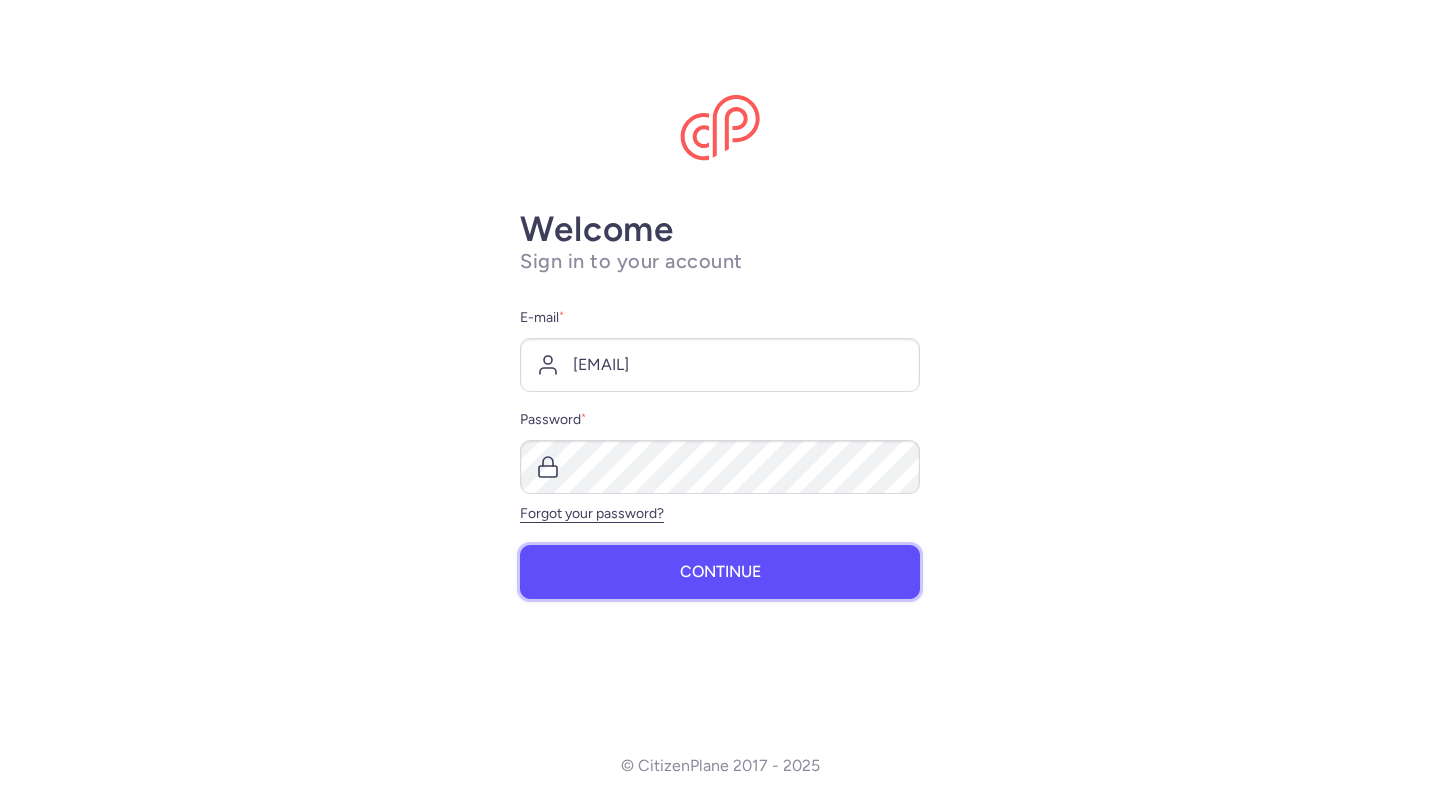 click on "Continue" at bounding box center [720, 572] 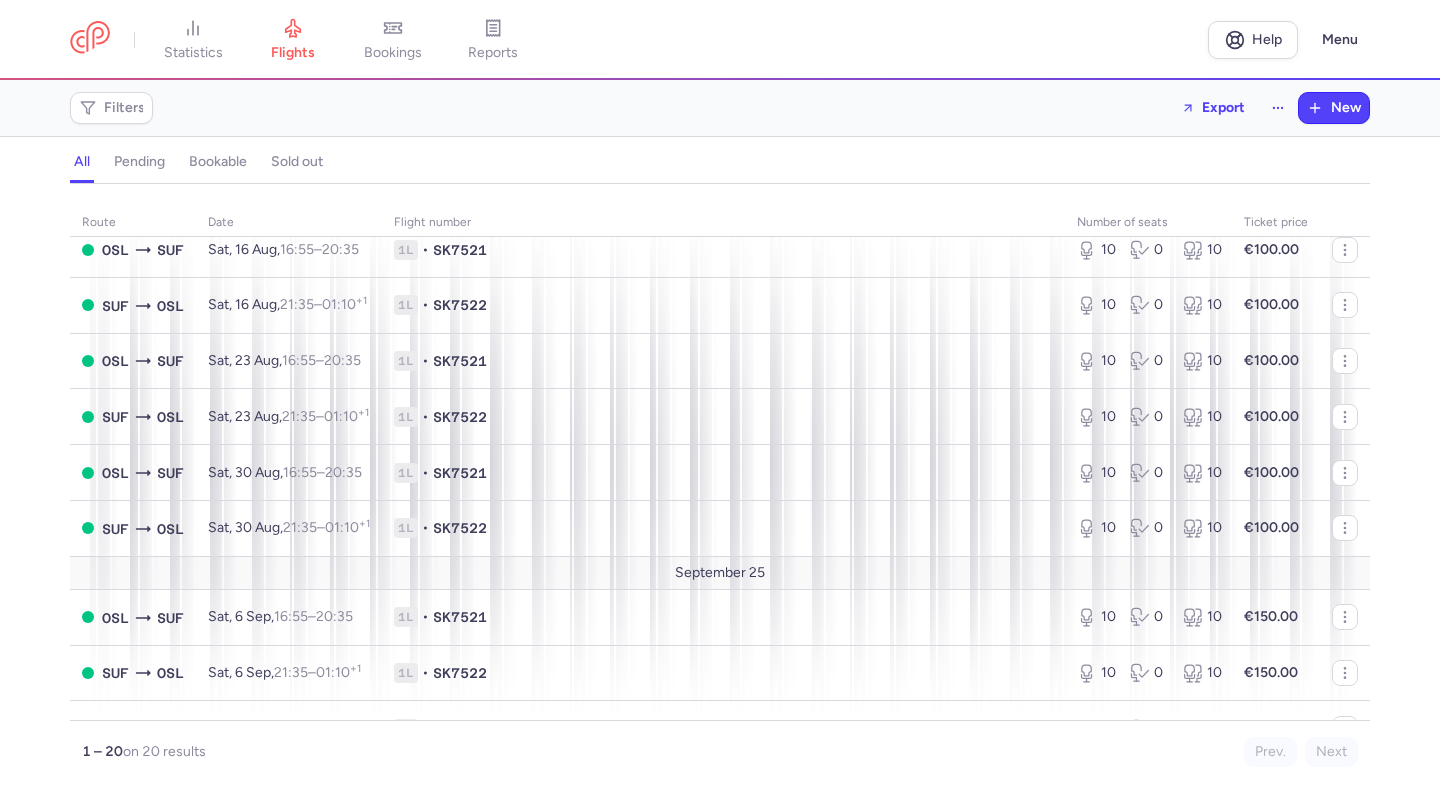 scroll, scrollTop: 0, scrollLeft: 0, axis: both 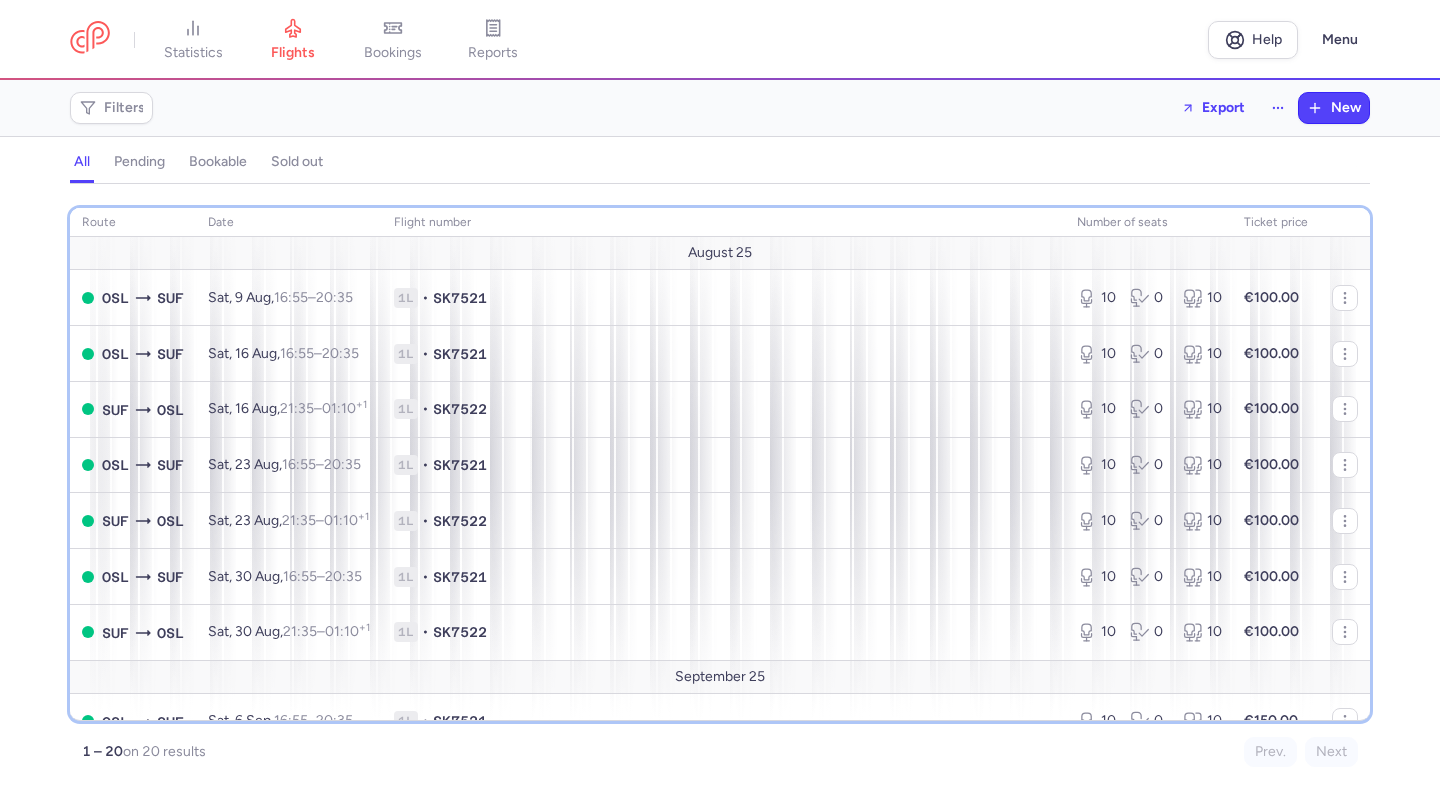 click on "route" 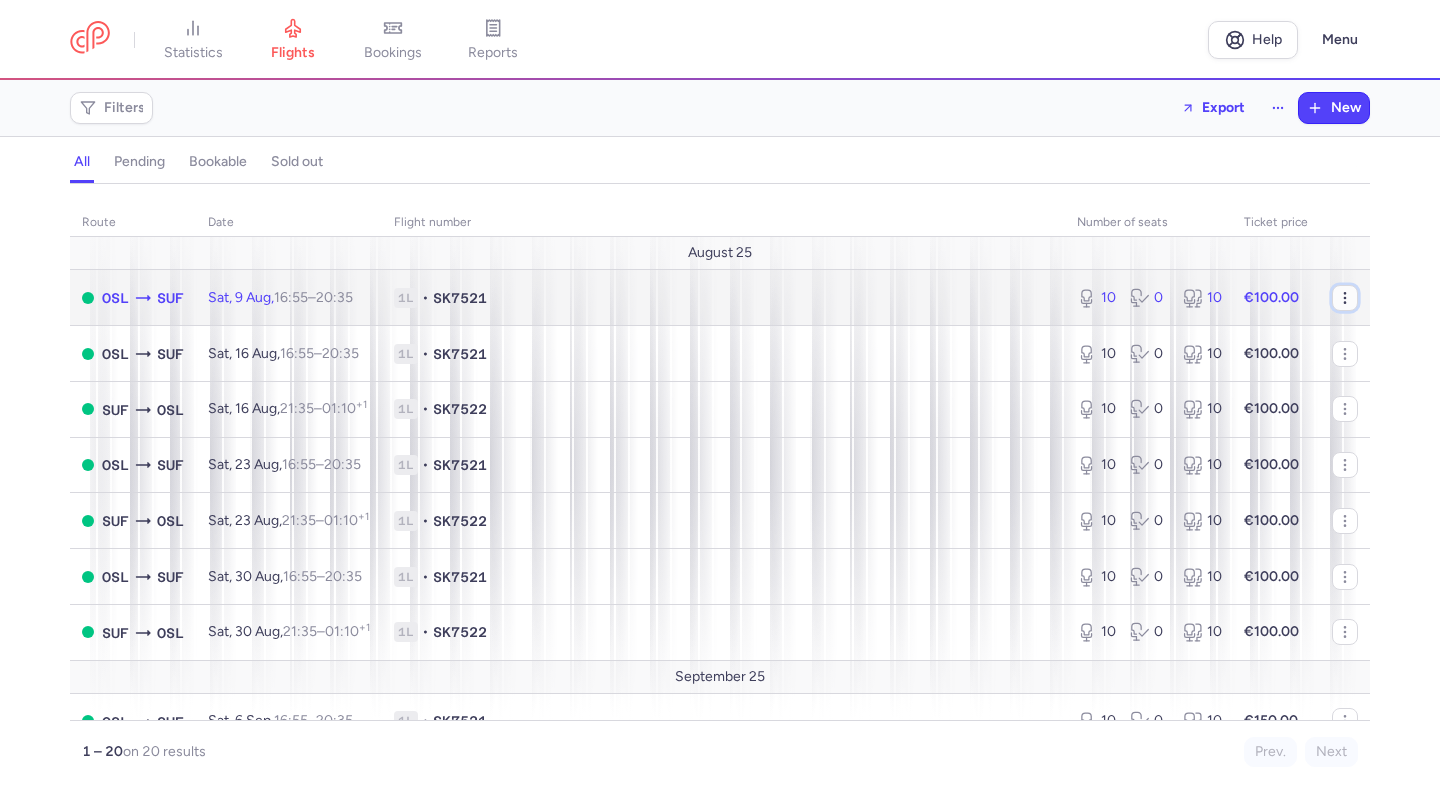 click 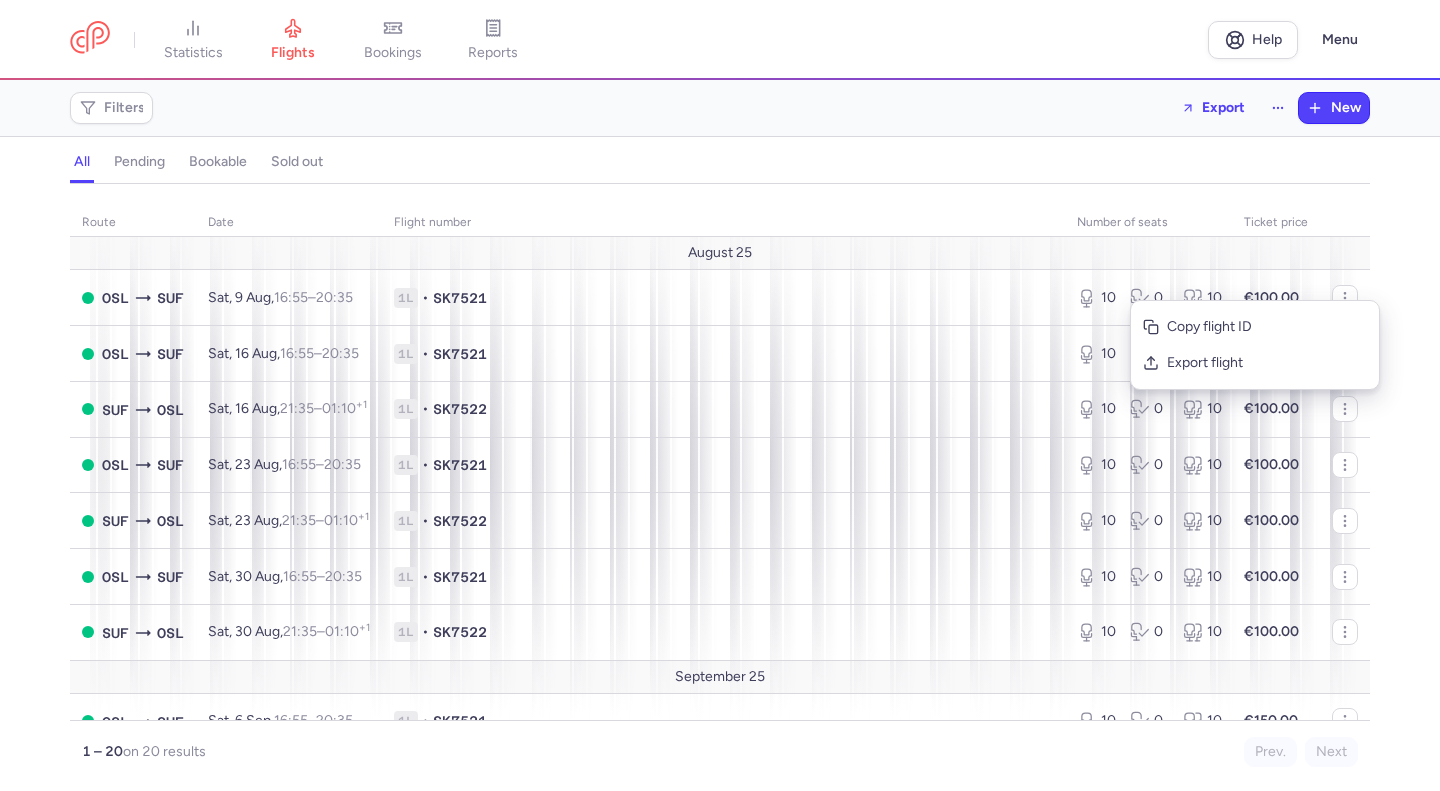 click on "all pending bookable sold out" at bounding box center (720, 166) 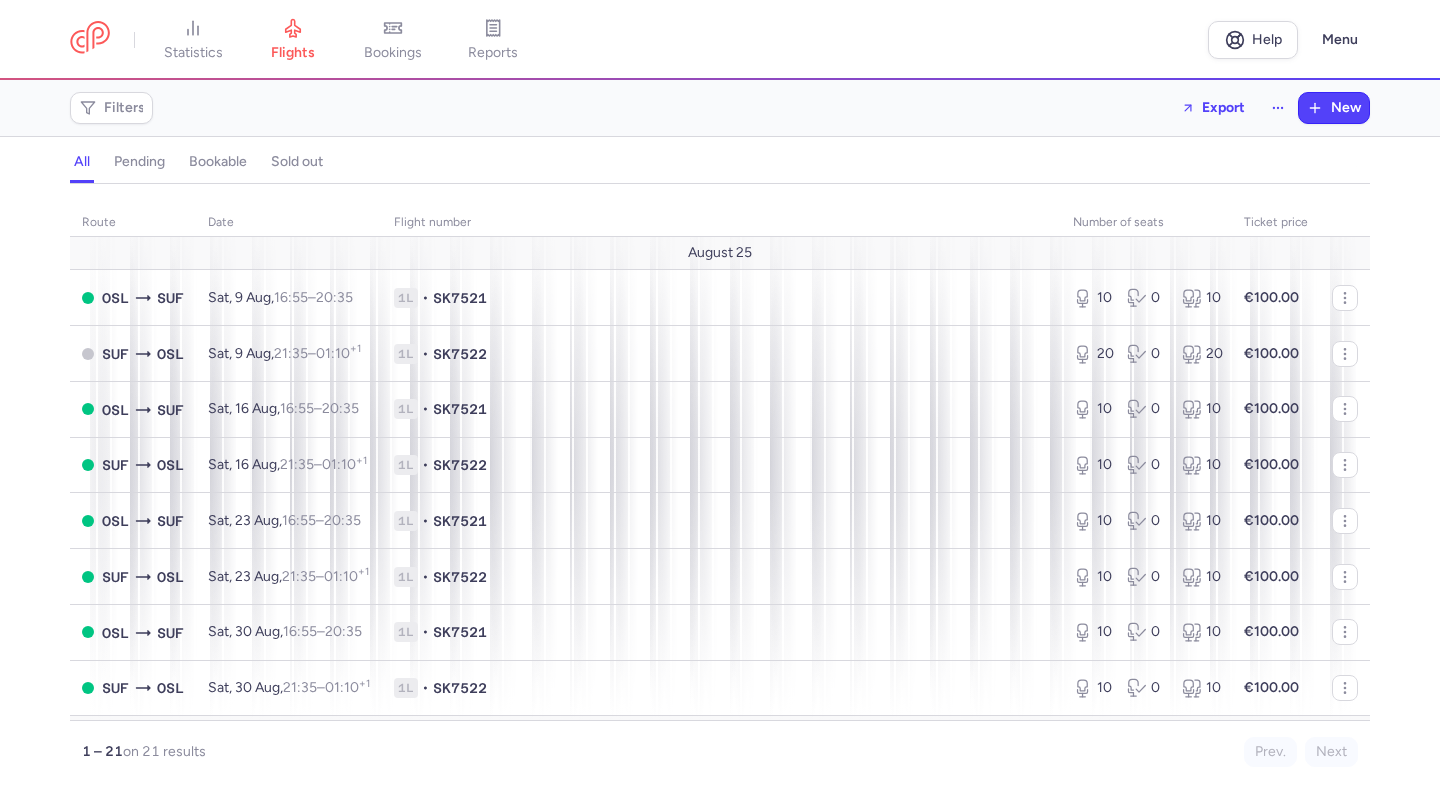 scroll, scrollTop: 0, scrollLeft: 0, axis: both 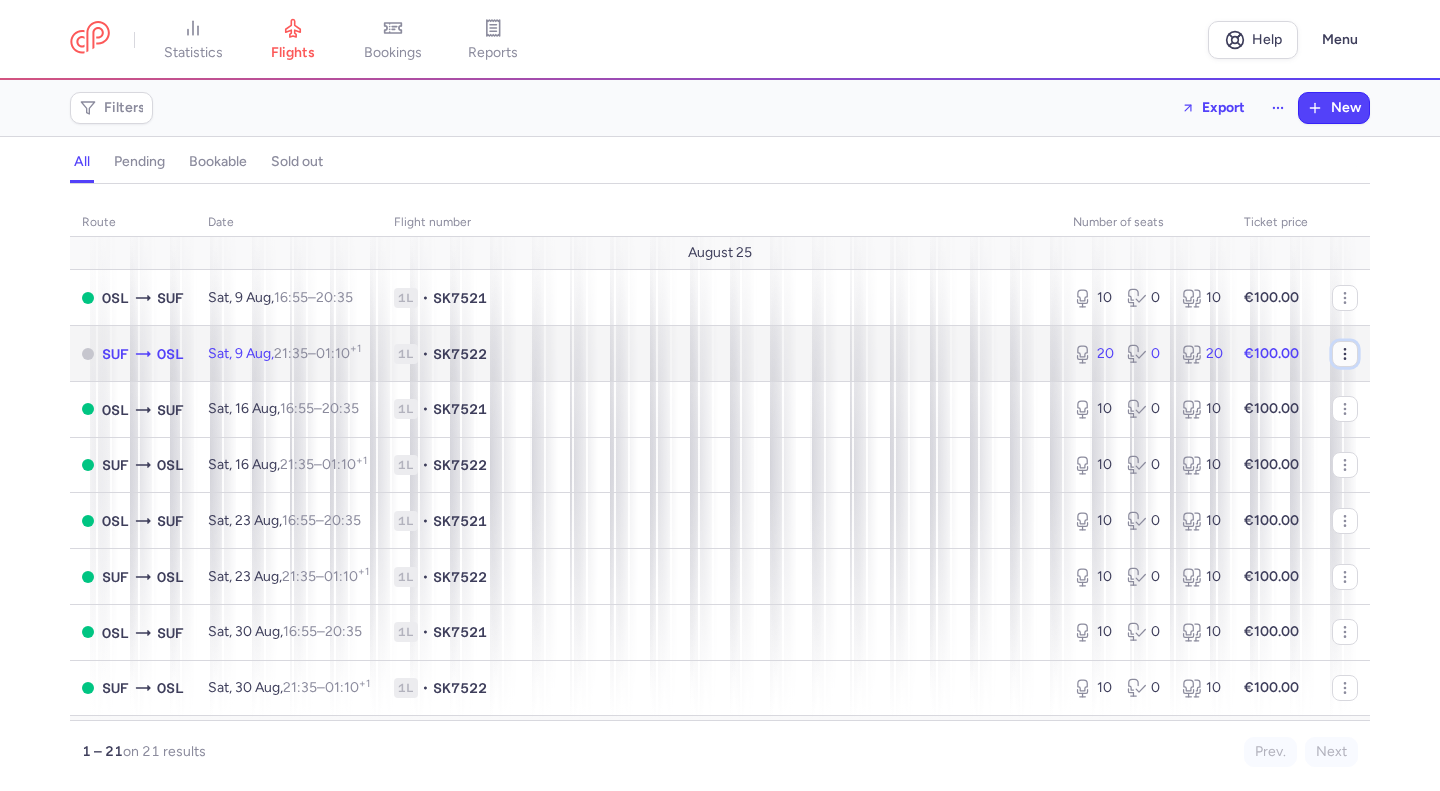 click 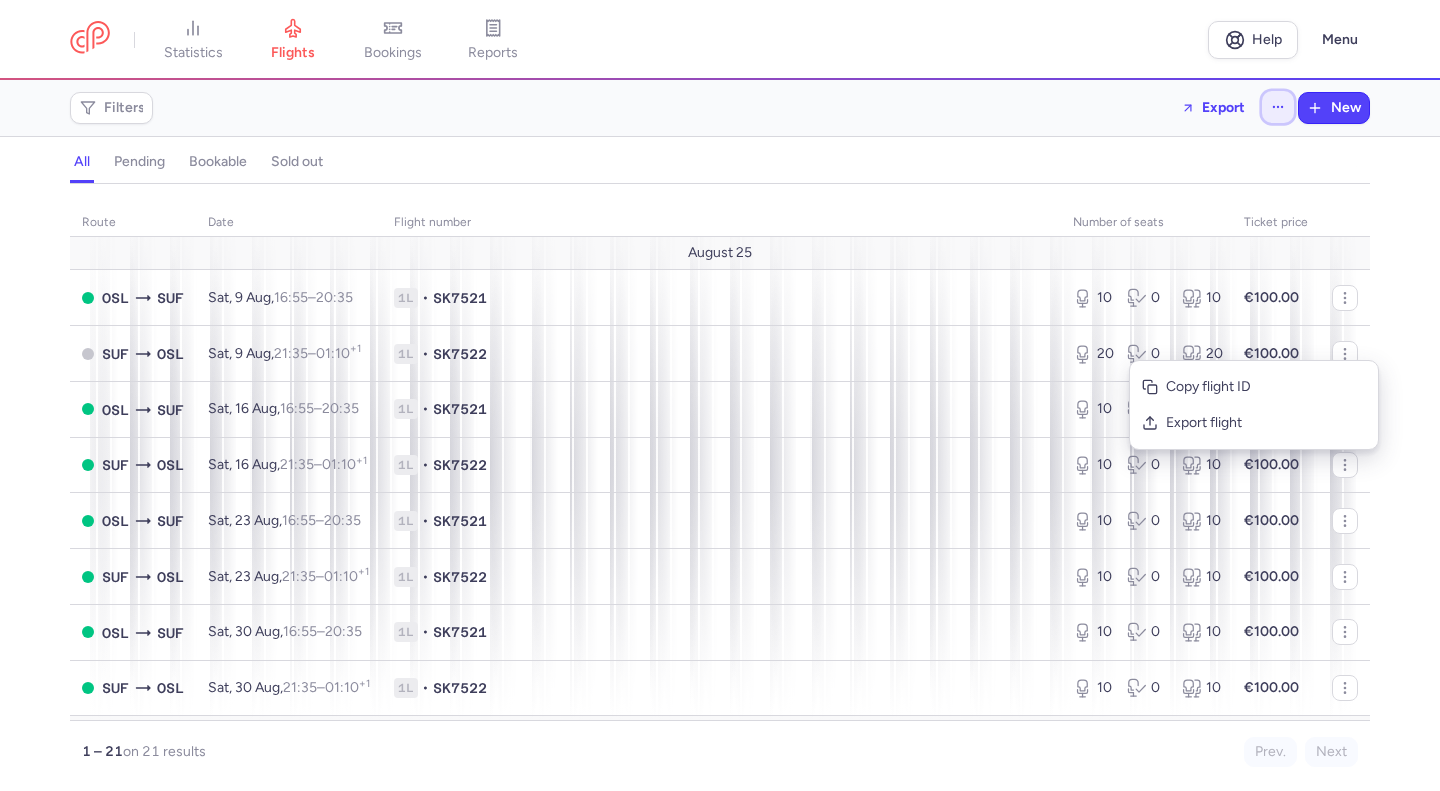click 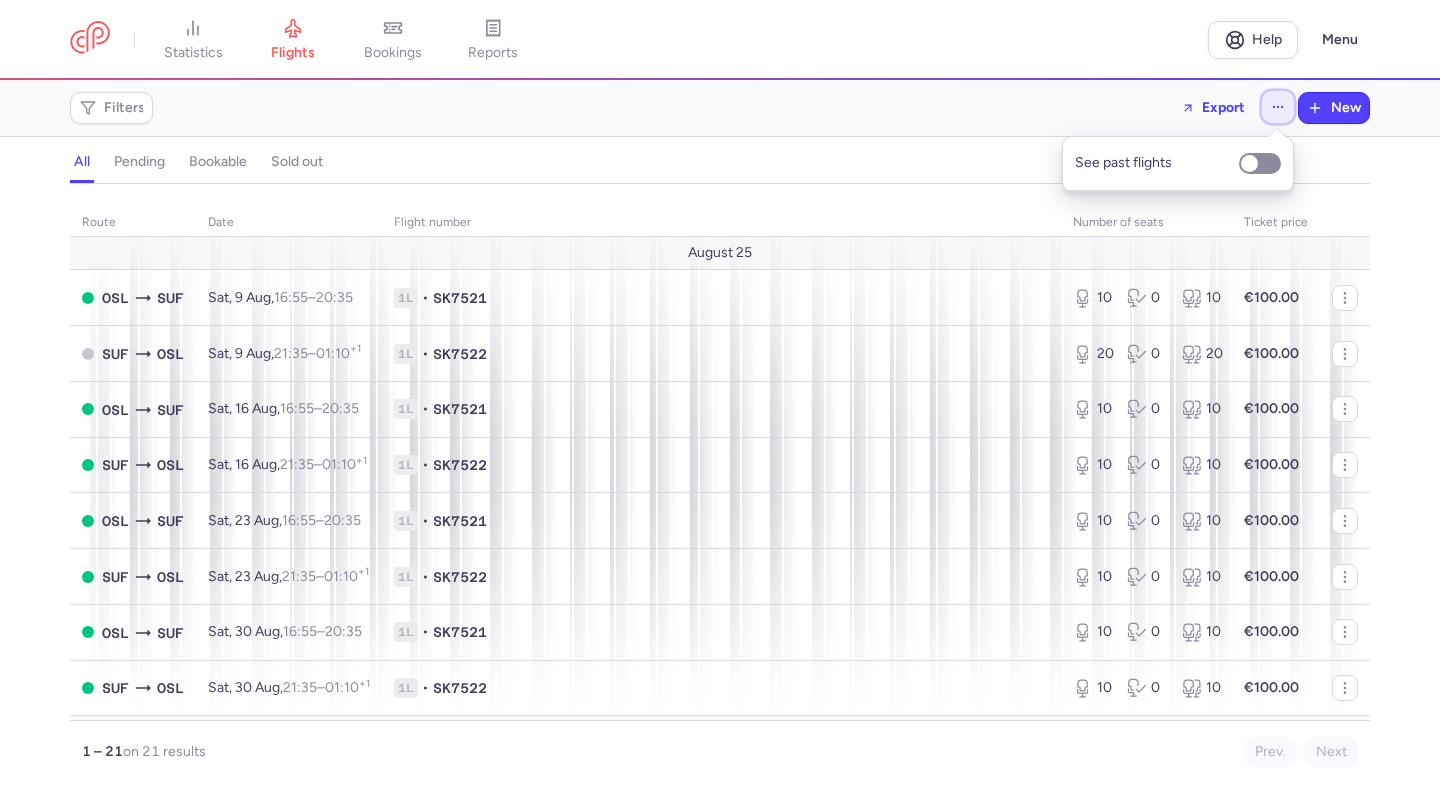click 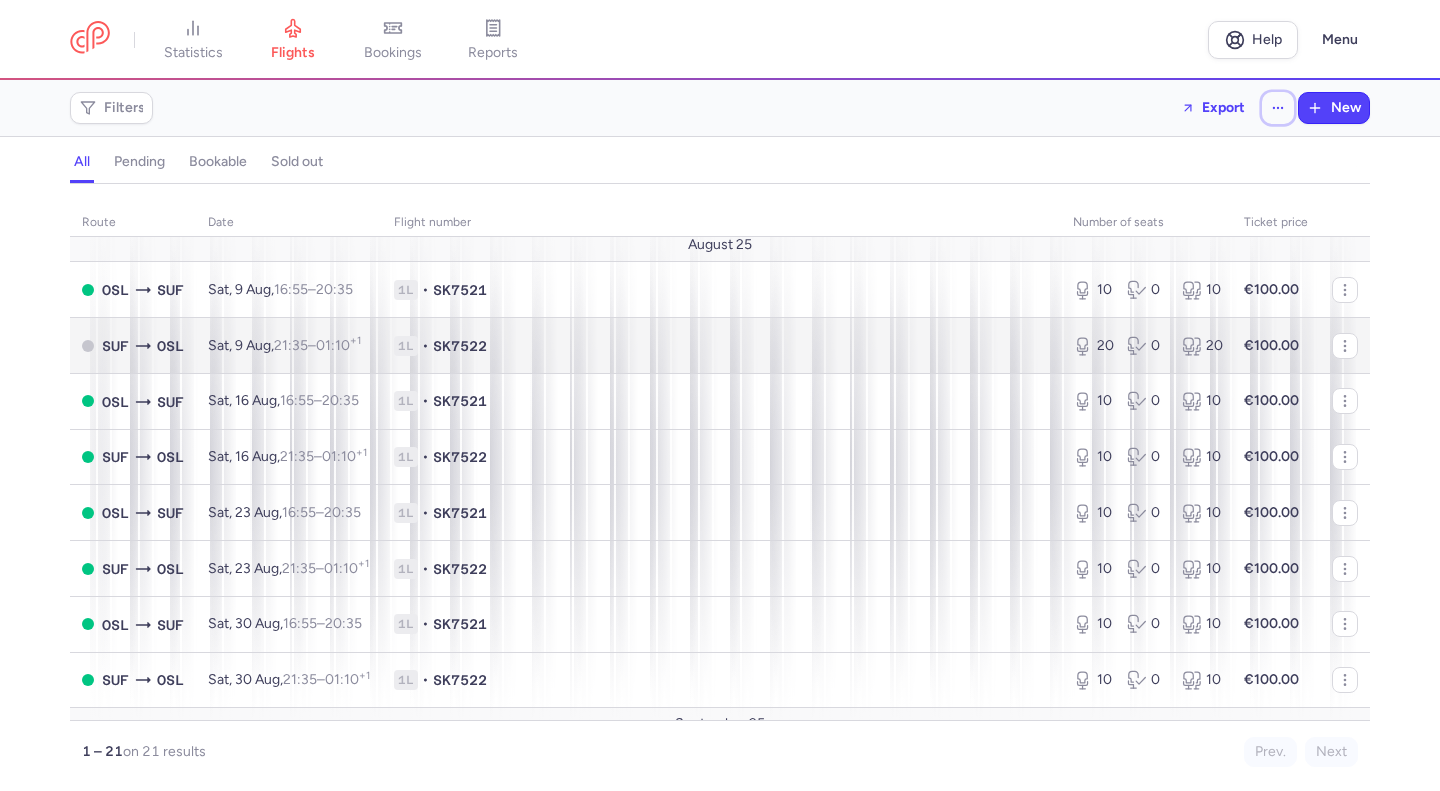 scroll, scrollTop: 0, scrollLeft: 0, axis: both 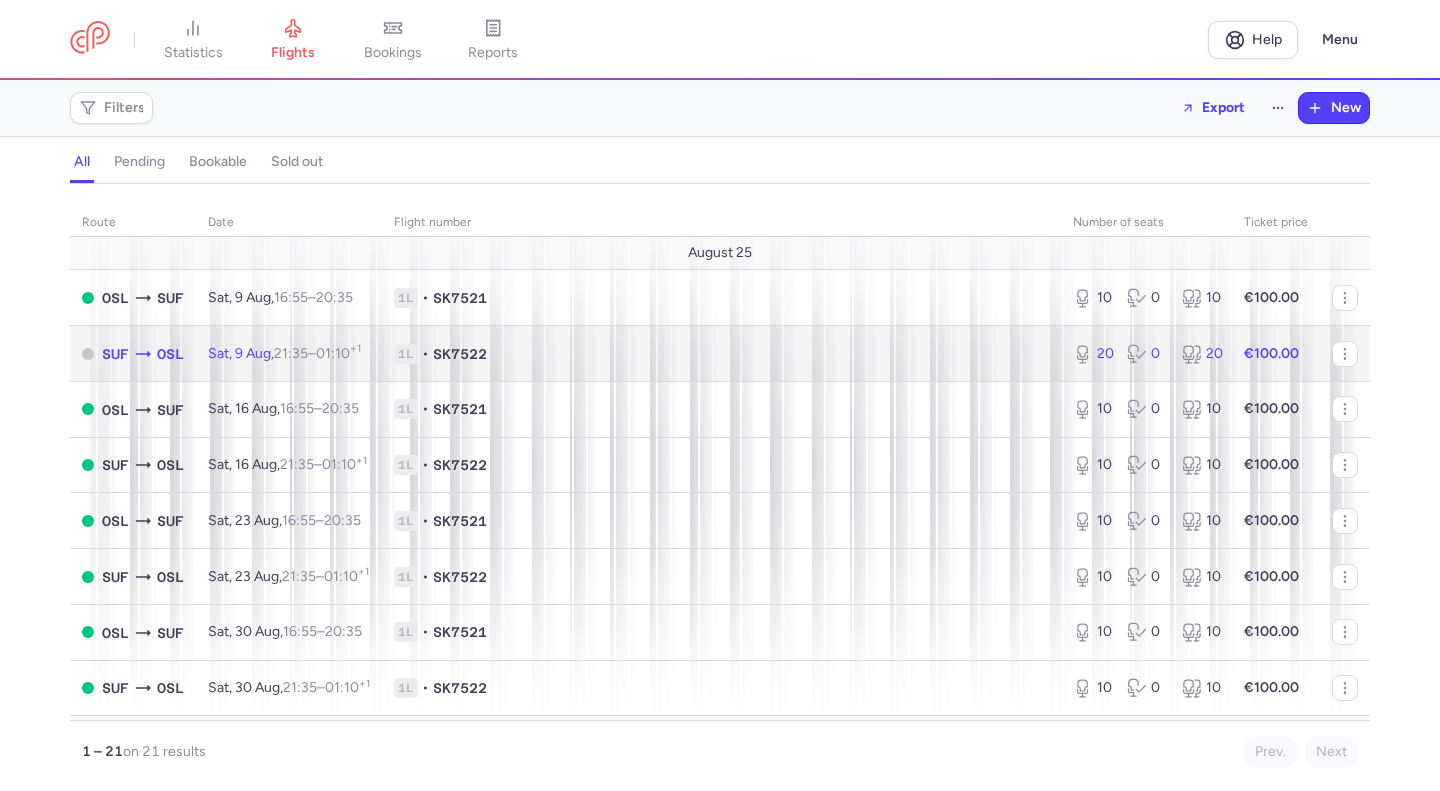 click 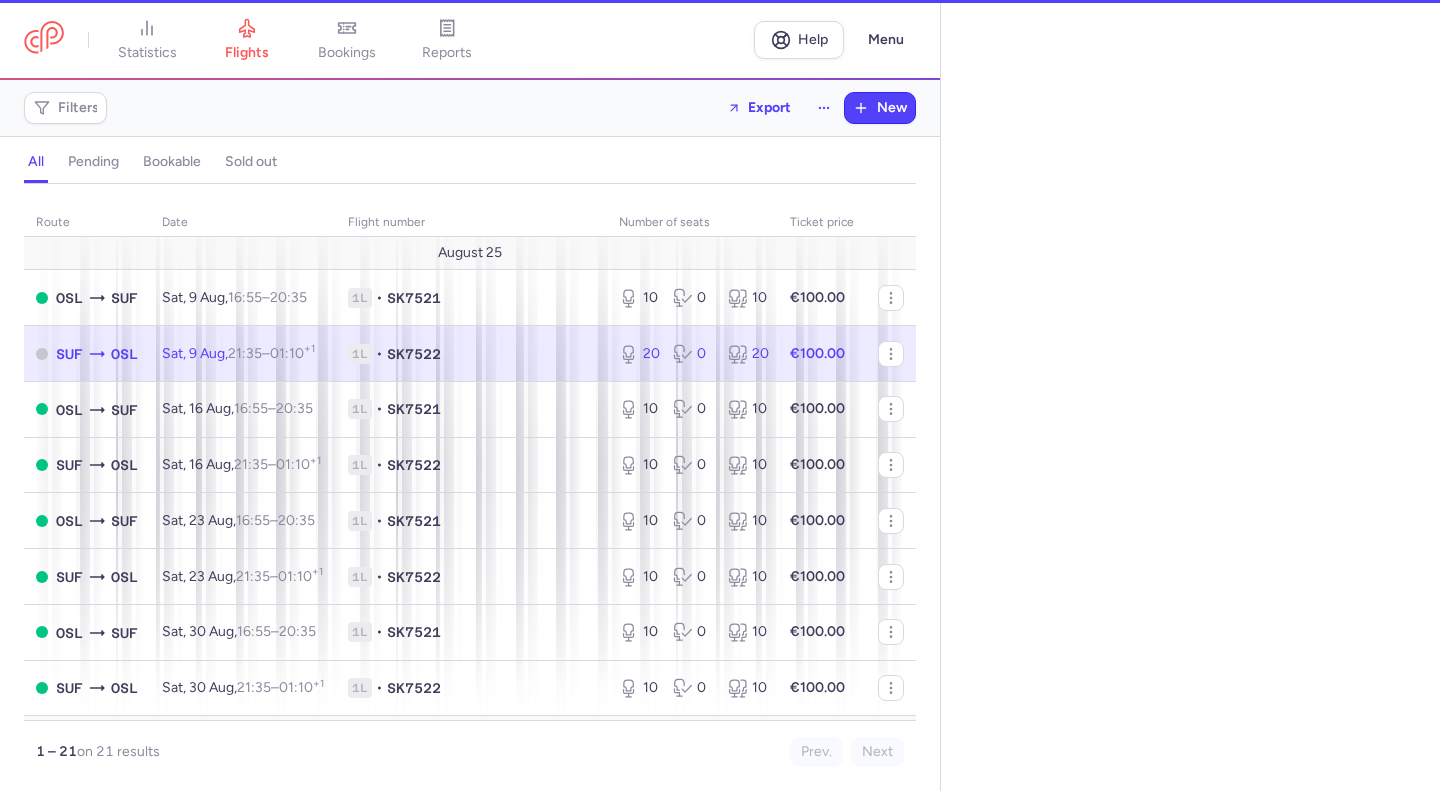 select on "days" 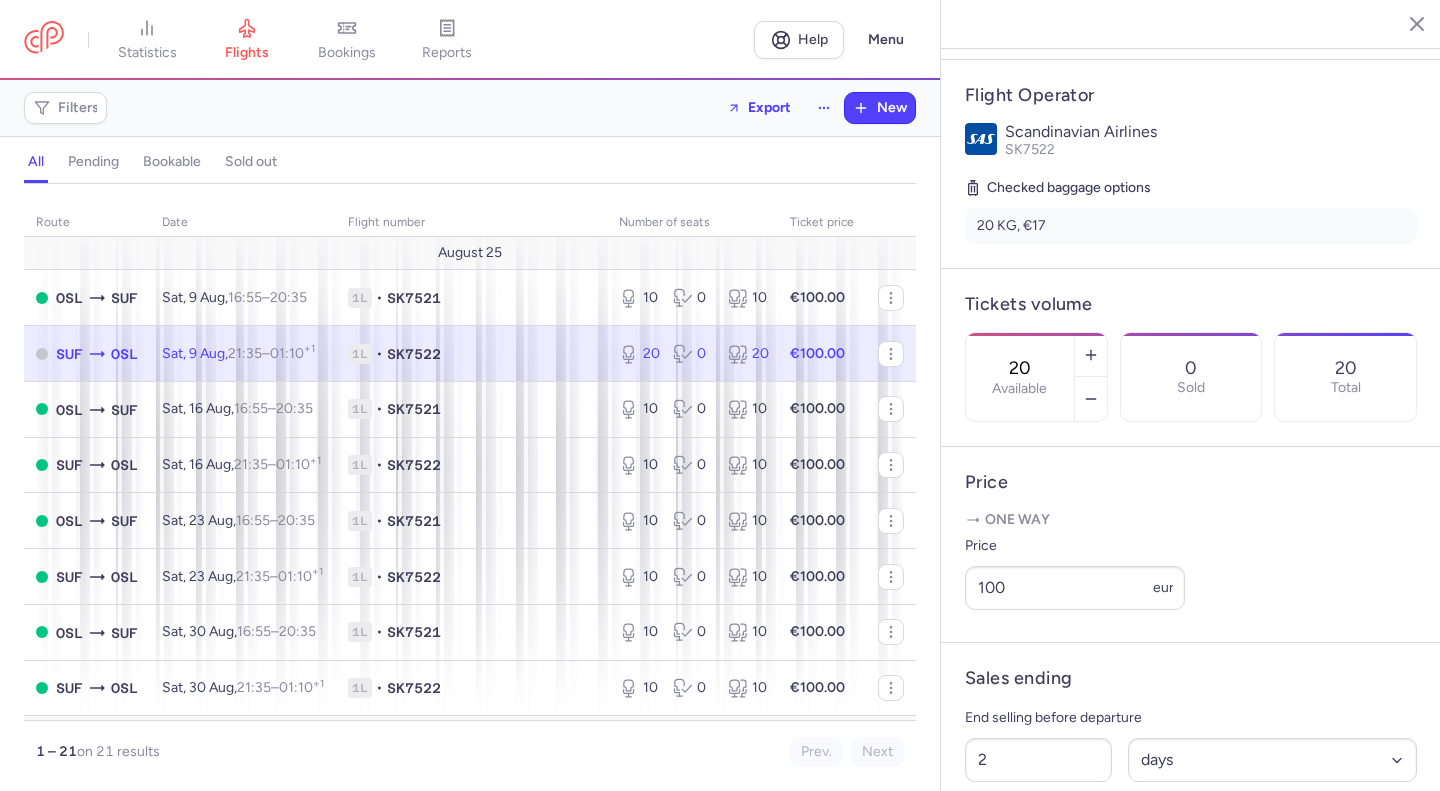 scroll, scrollTop: 610, scrollLeft: 0, axis: vertical 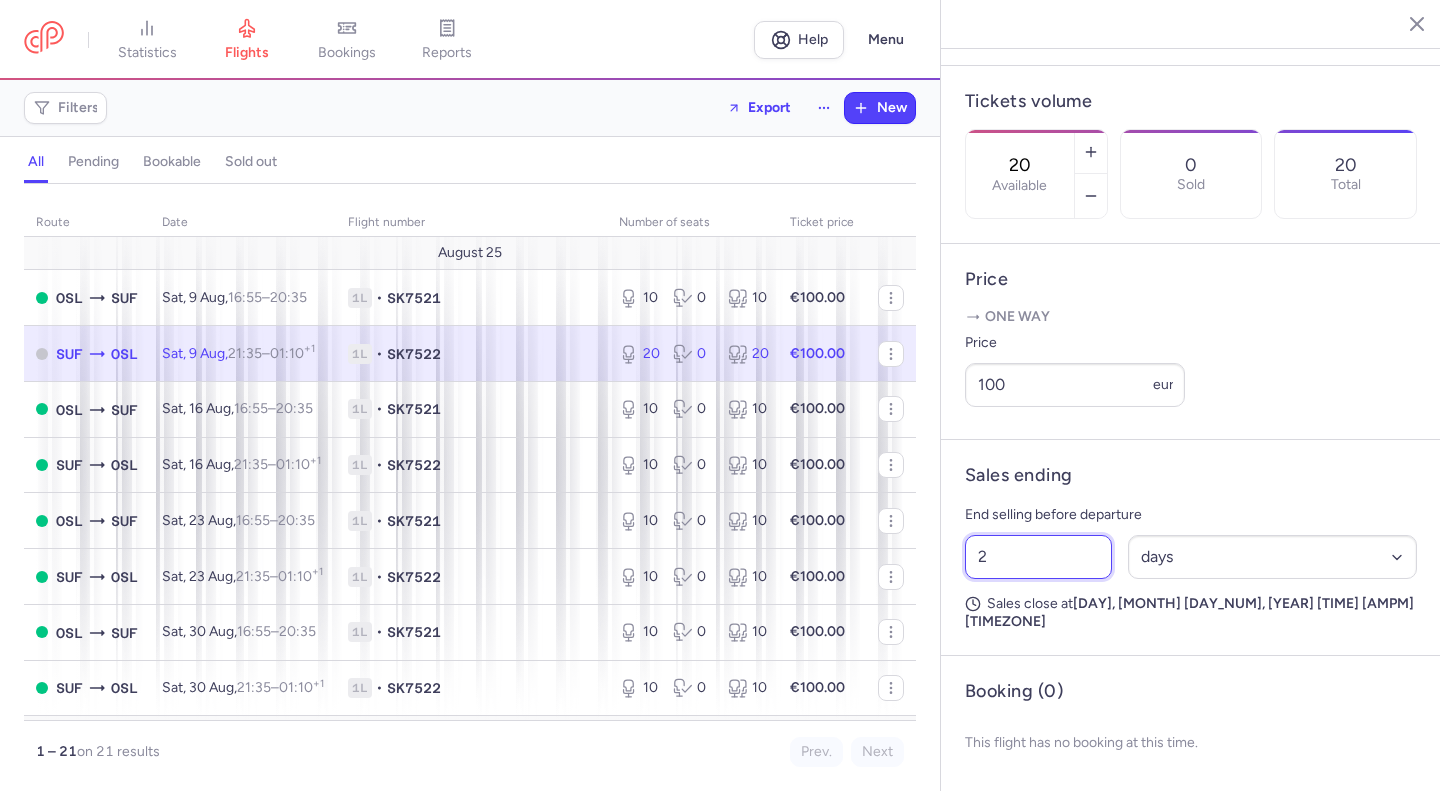 click on "2" at bounding box center [1038, 557] 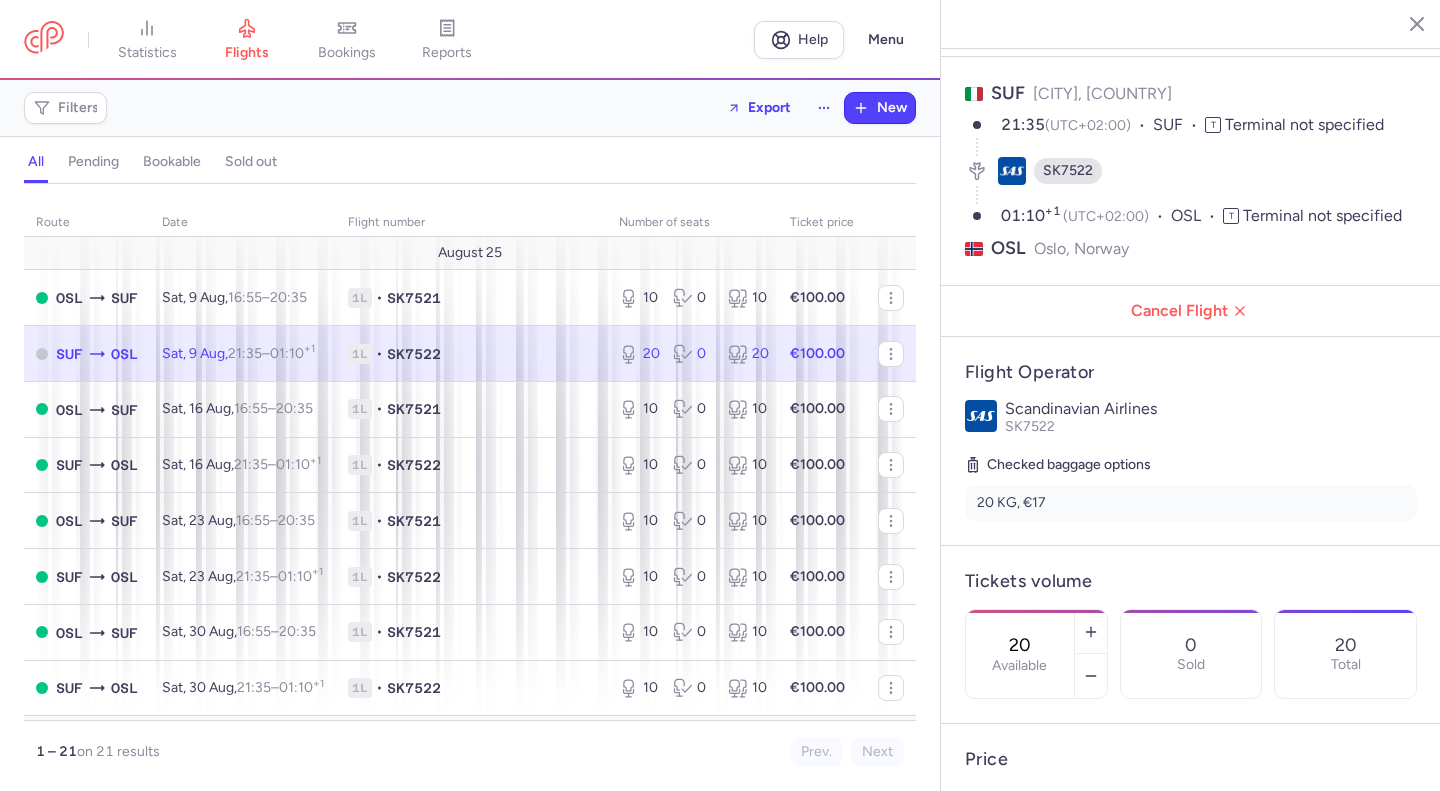 scroll, scrollTop: 0, scrollLeft: 0, axis: both 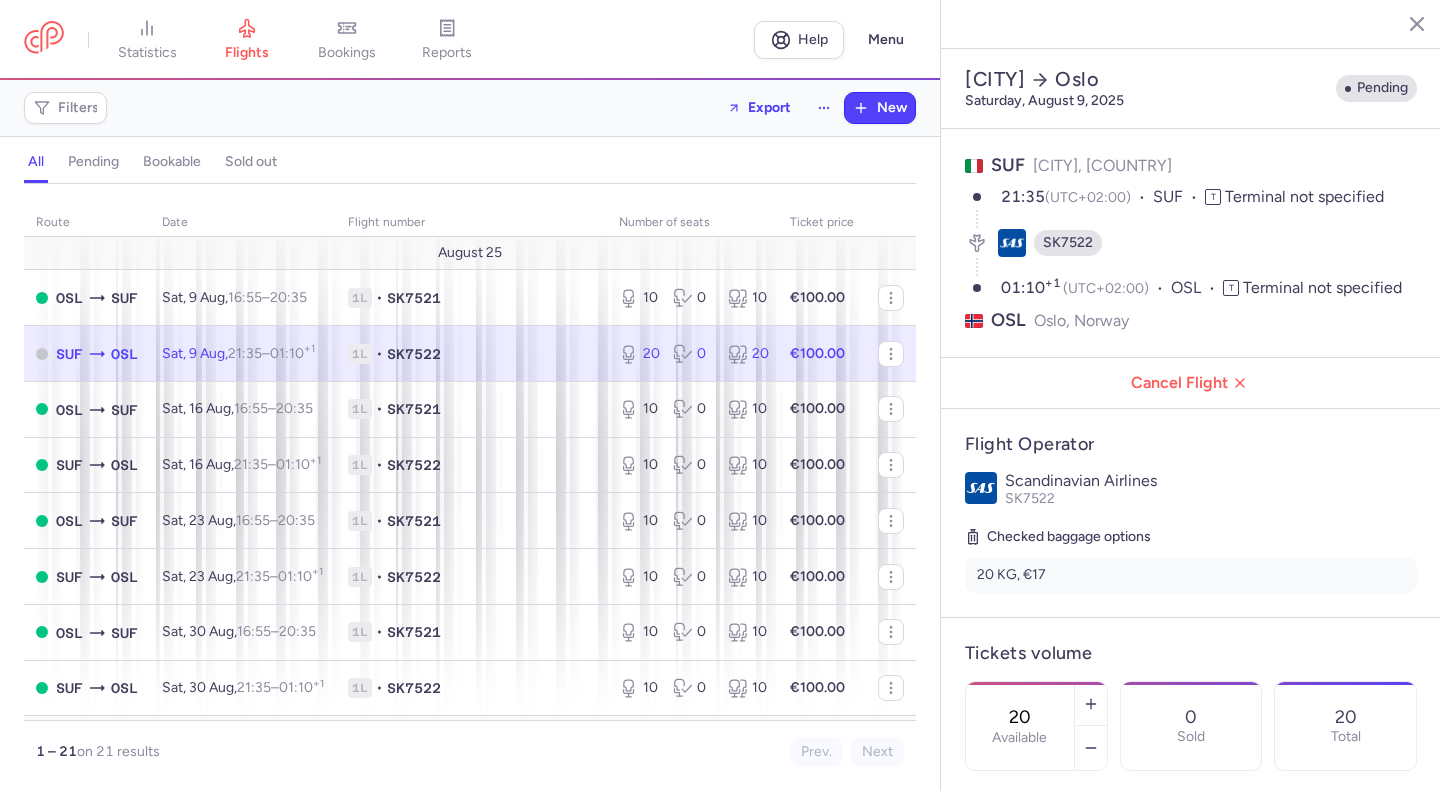 click on "Filters  Export  New" at bounding box center (470, 108) 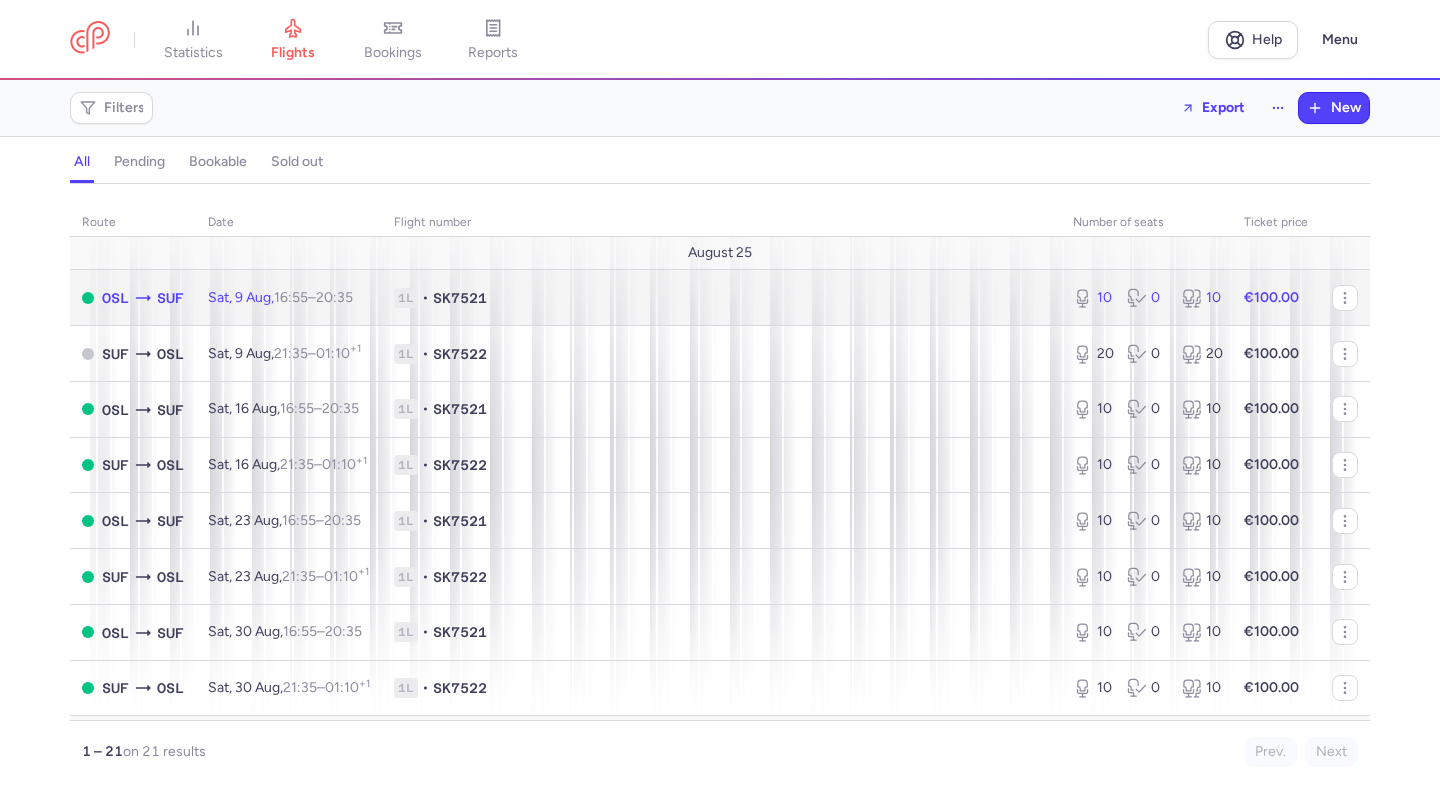 click 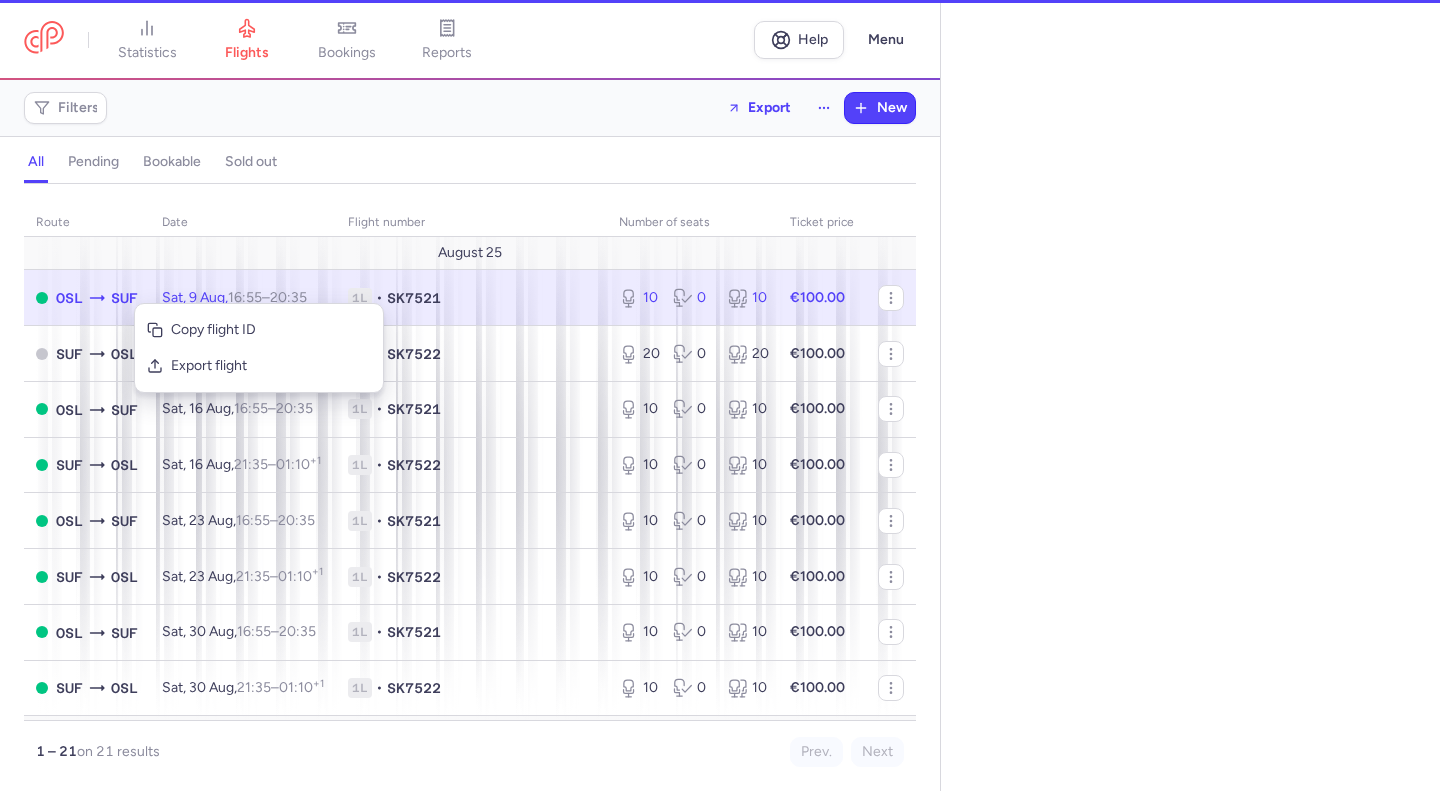 select on "days" 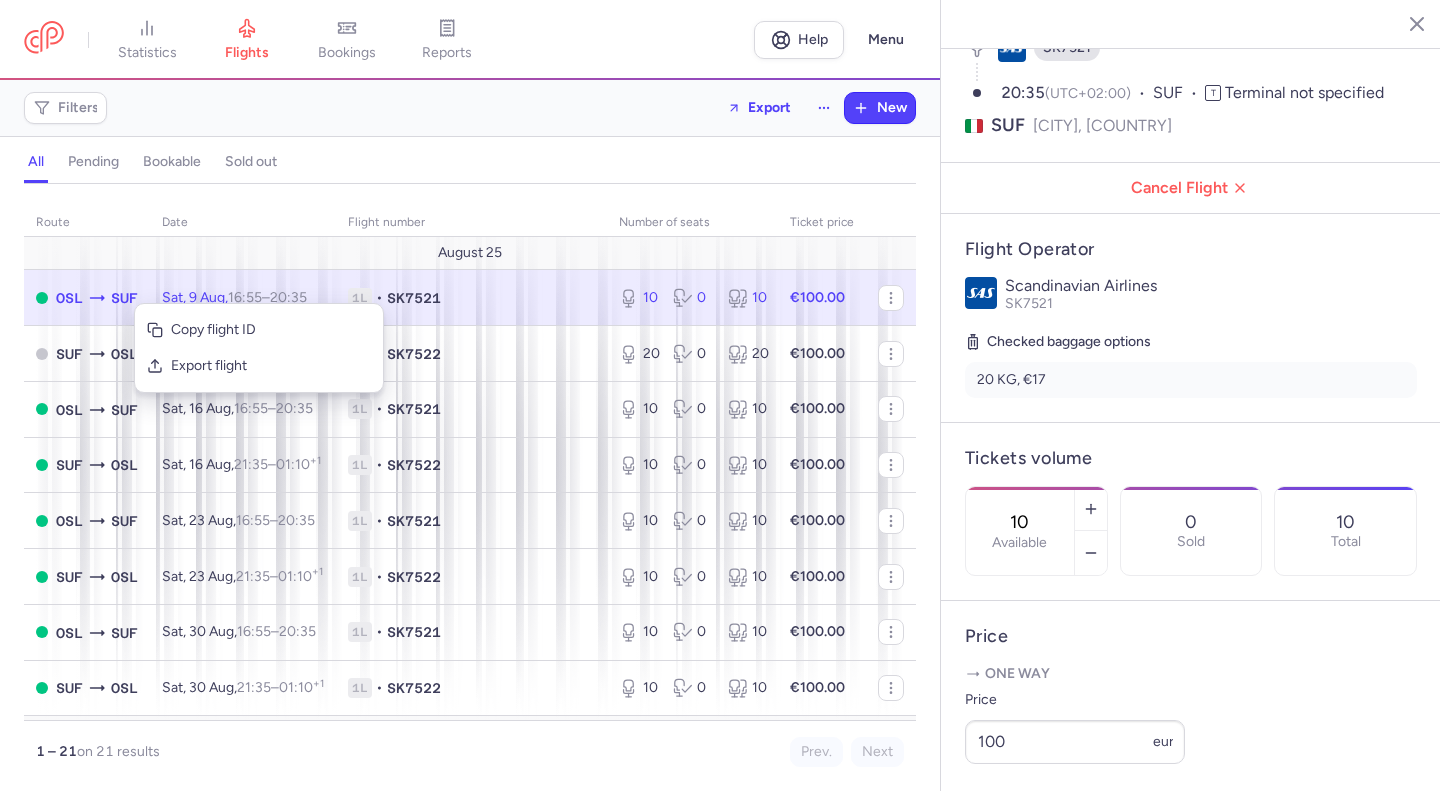 scroll, scrollTop: 199, scrollLeft: 0, axis: vertical 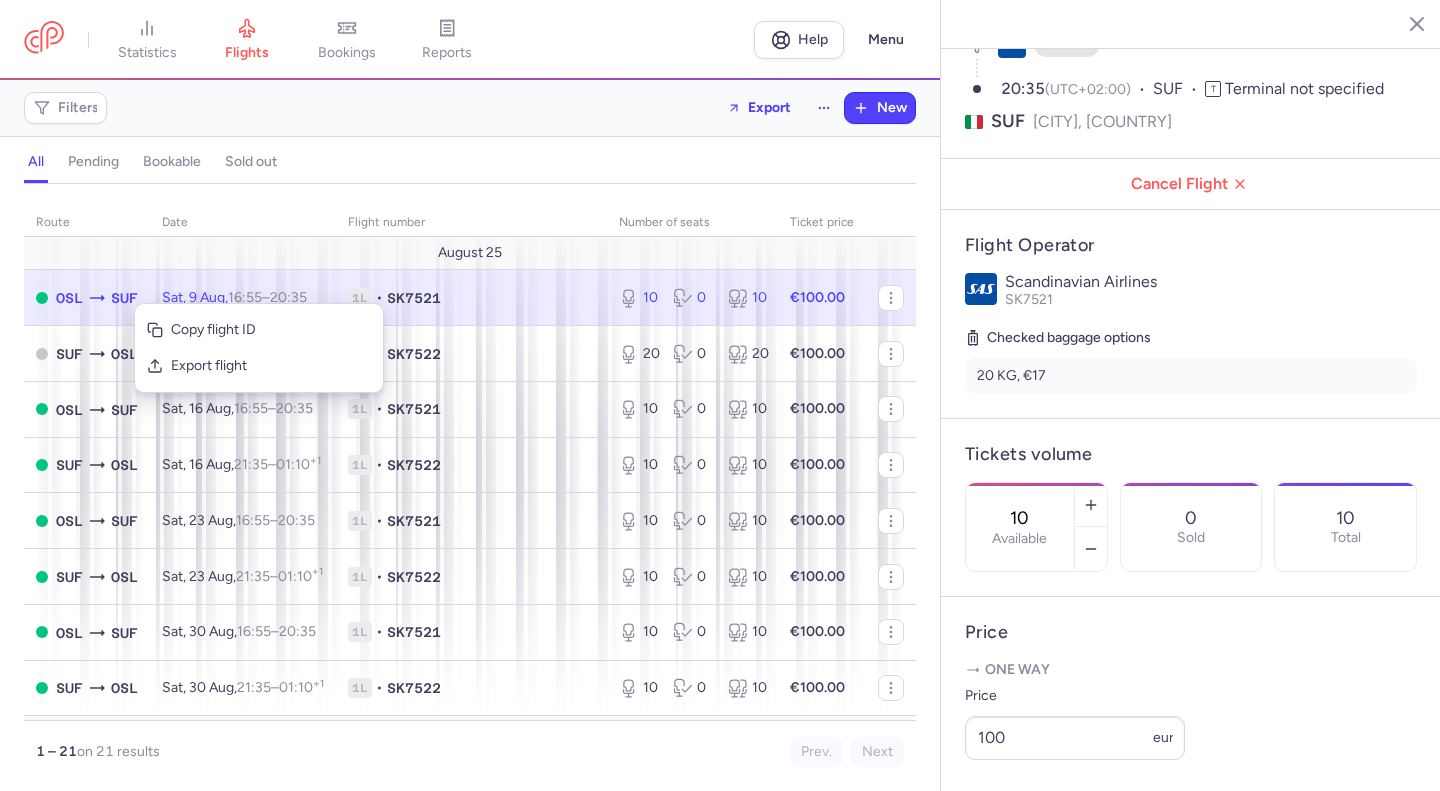 click on "20 KG, €17" 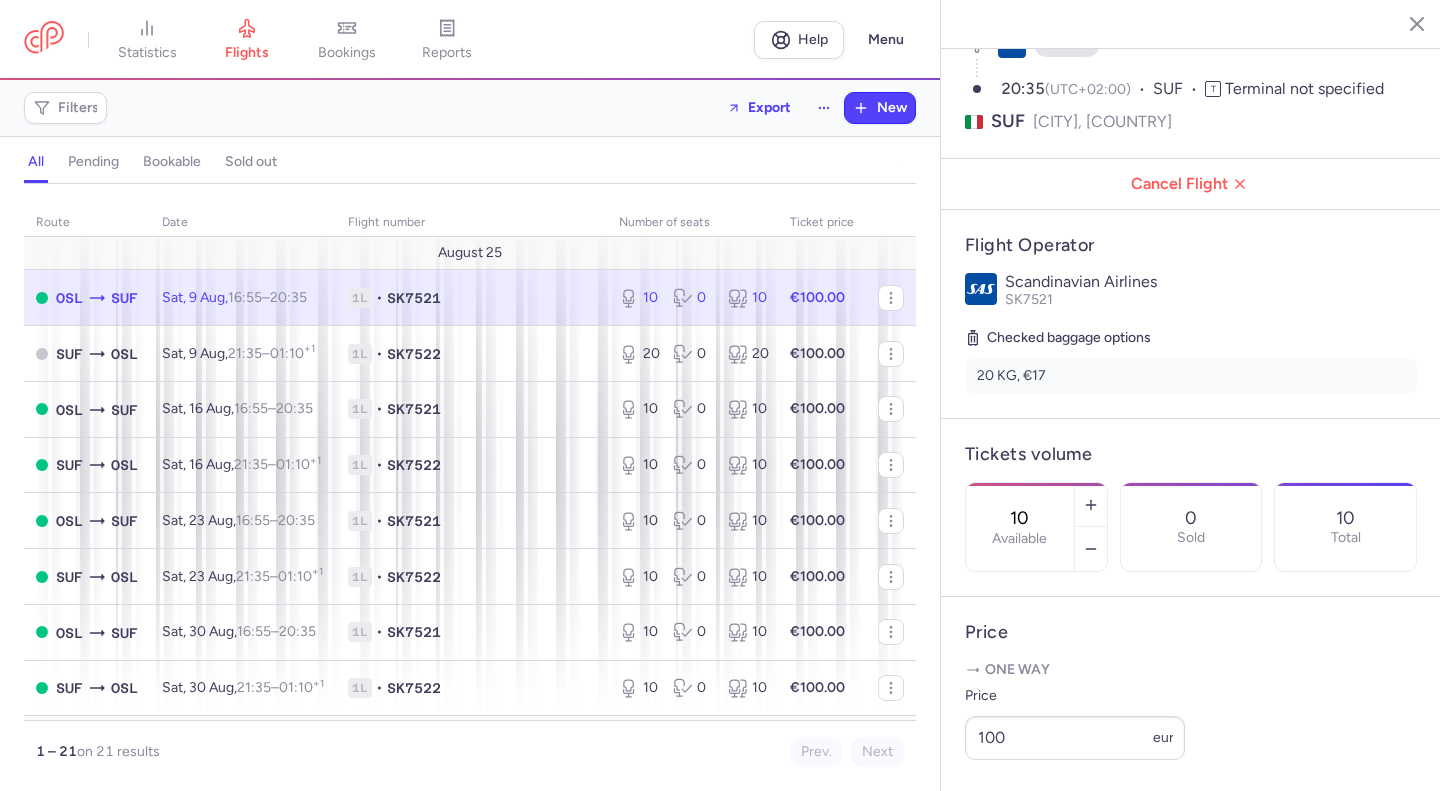 click on "20 KG, €17" 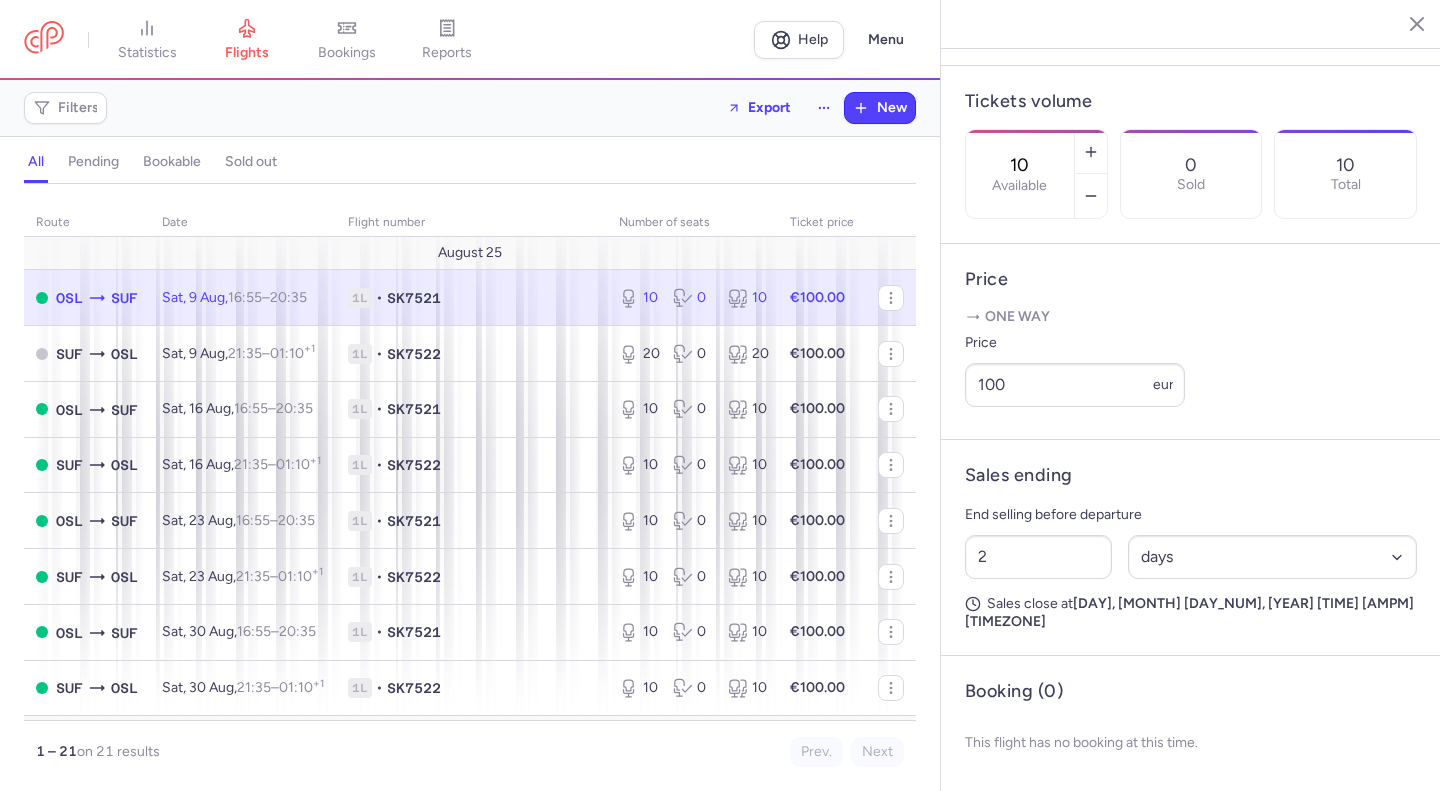 scroll, scrollTop: 553, scrollLeft: 0, axis: vertical 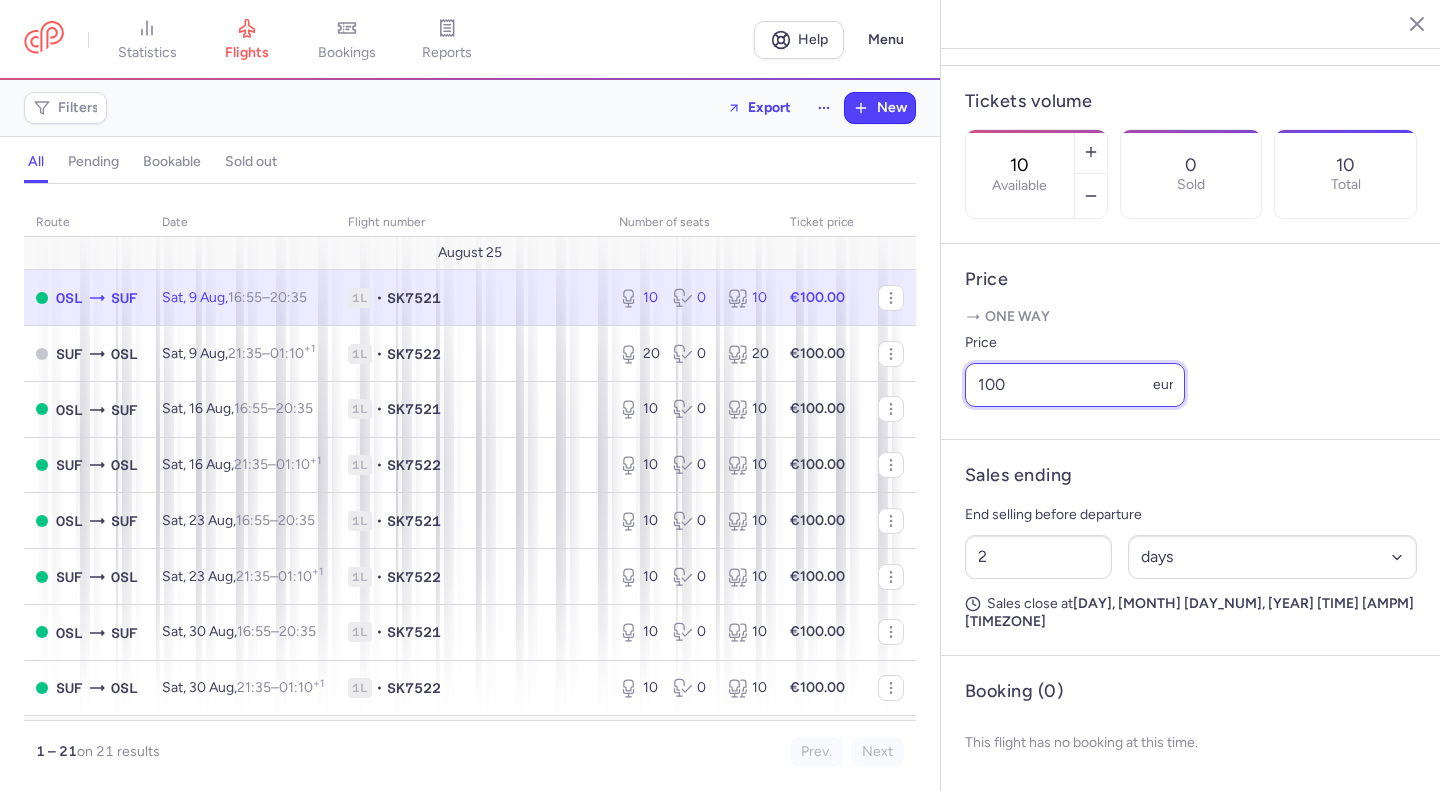 click on "100" at bounding box center (1075, 385) 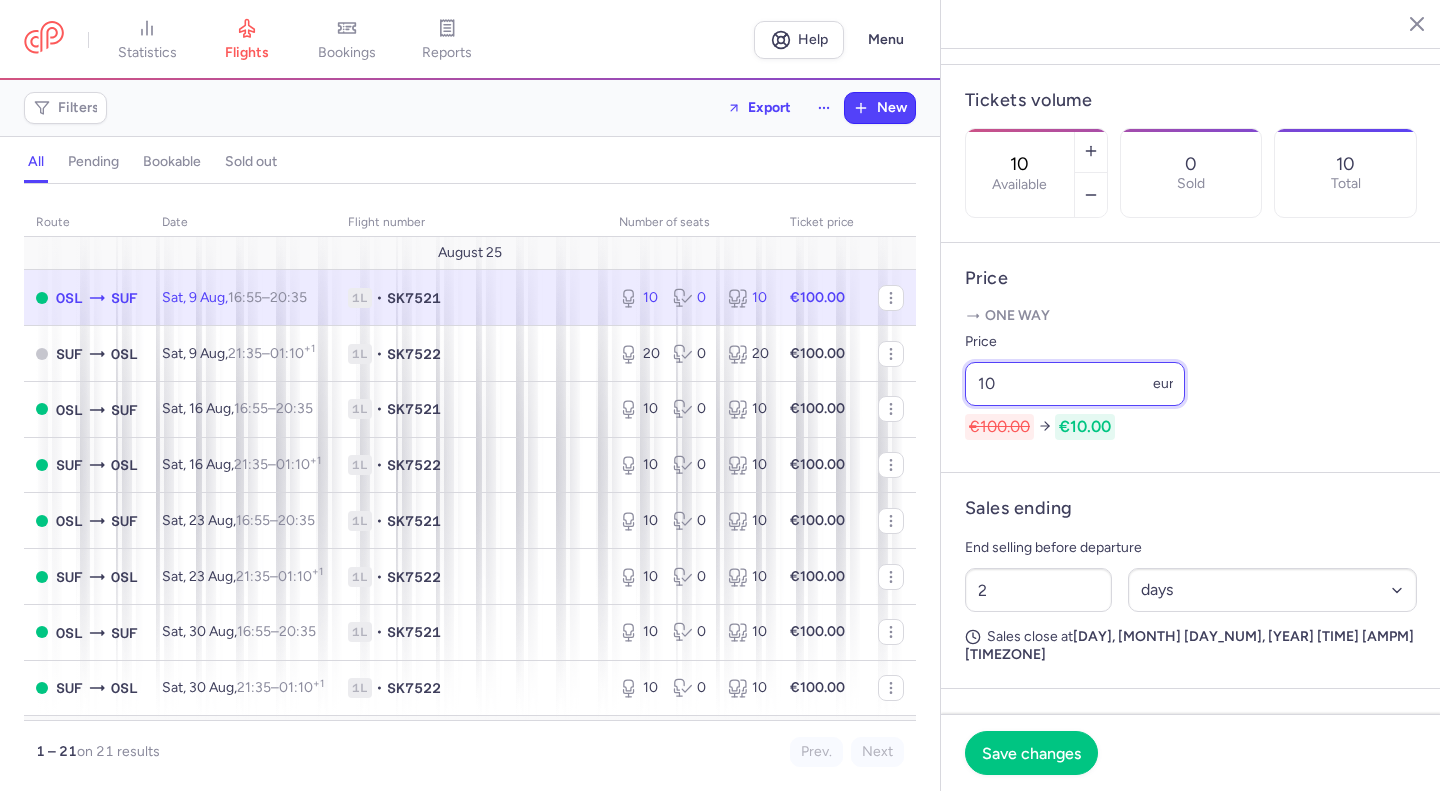 type on "1" 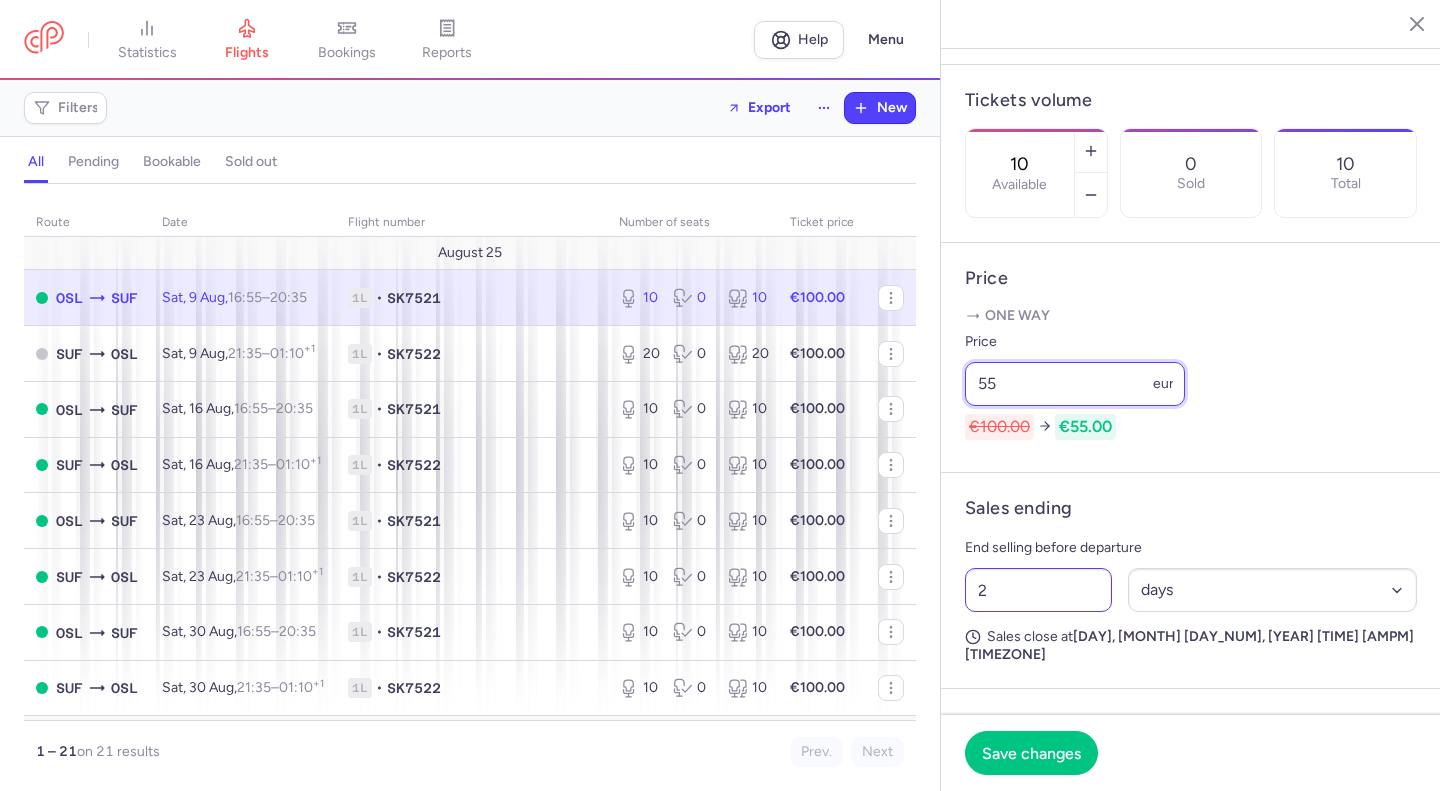 type on "5" 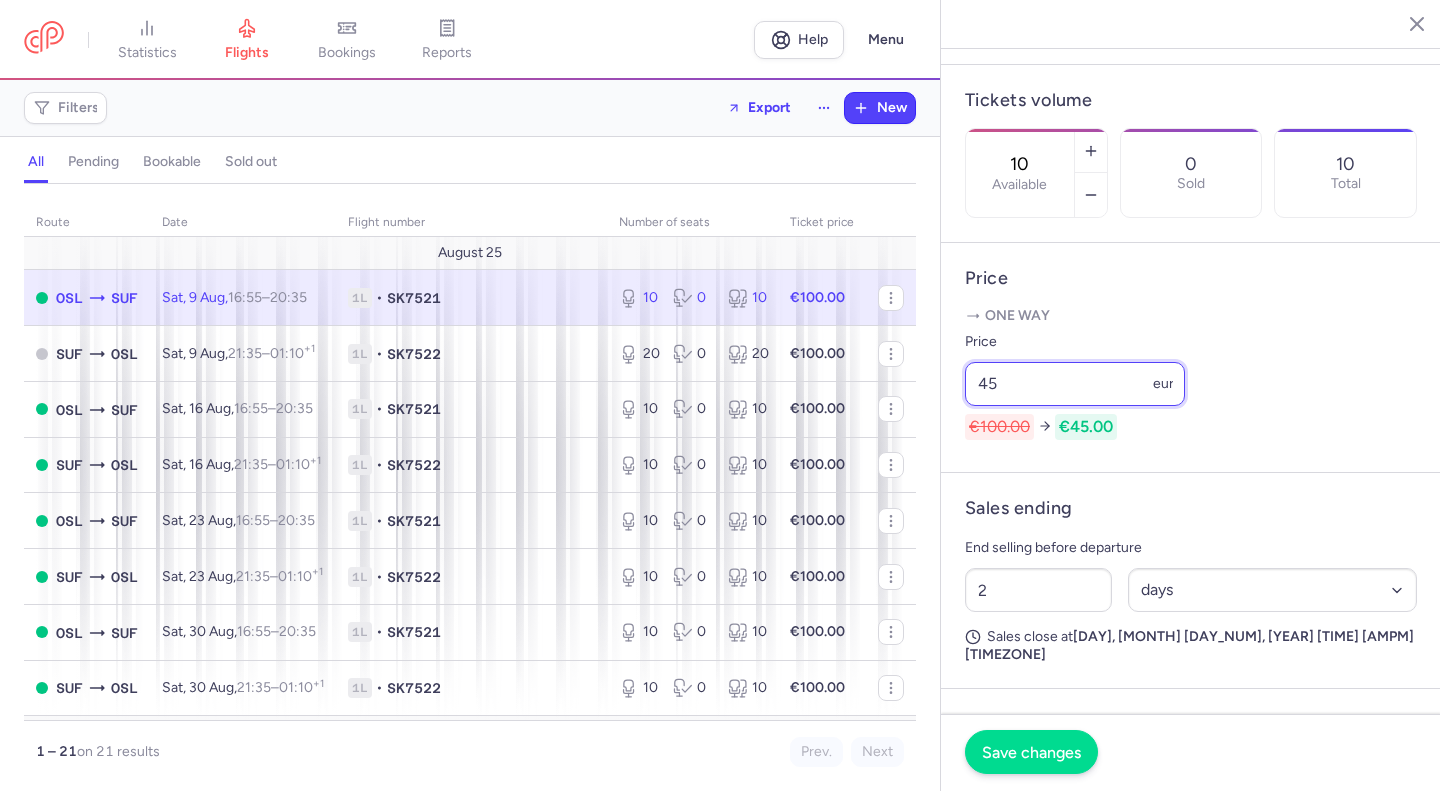 type on "45" 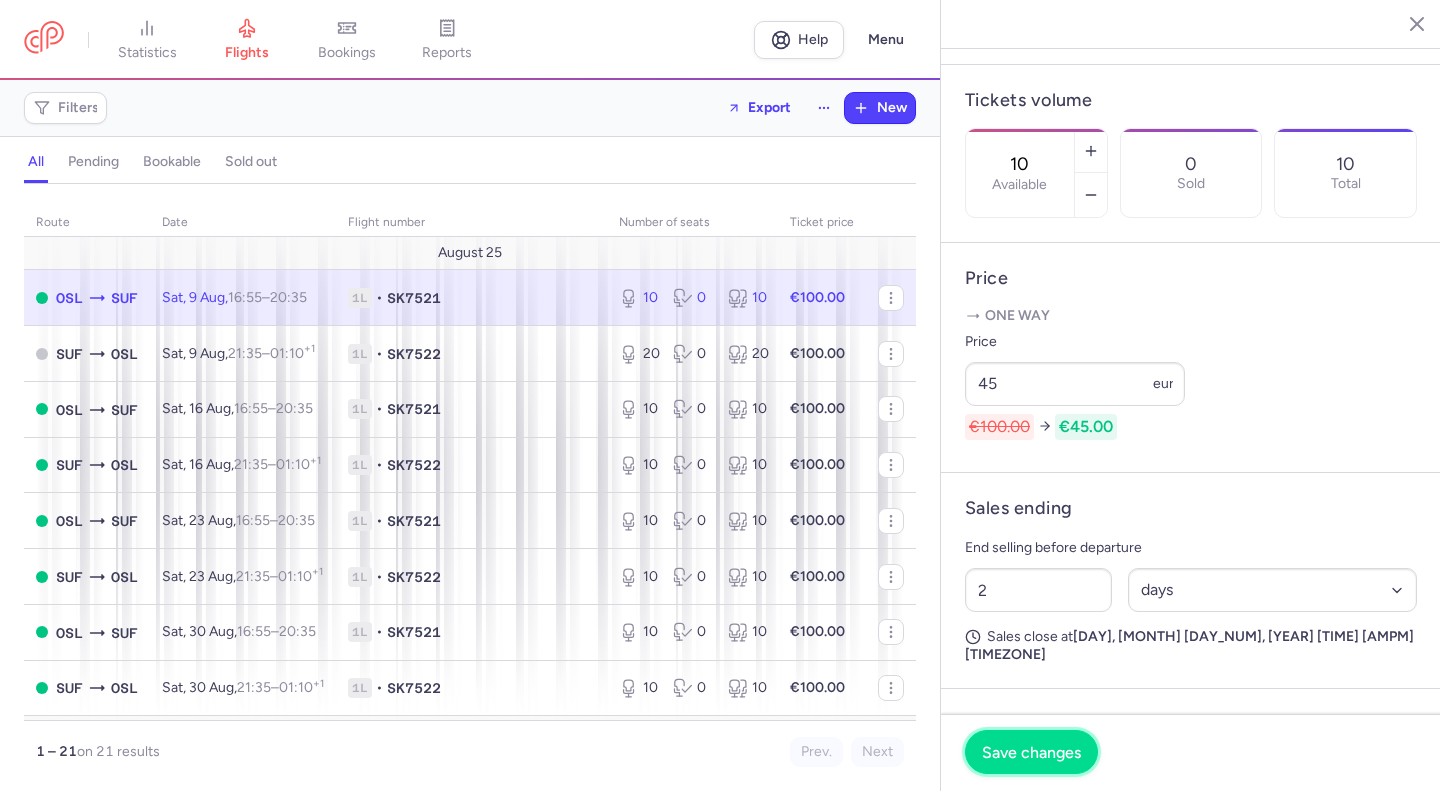 click on "Save changes" at bounding box center [1031, 752] 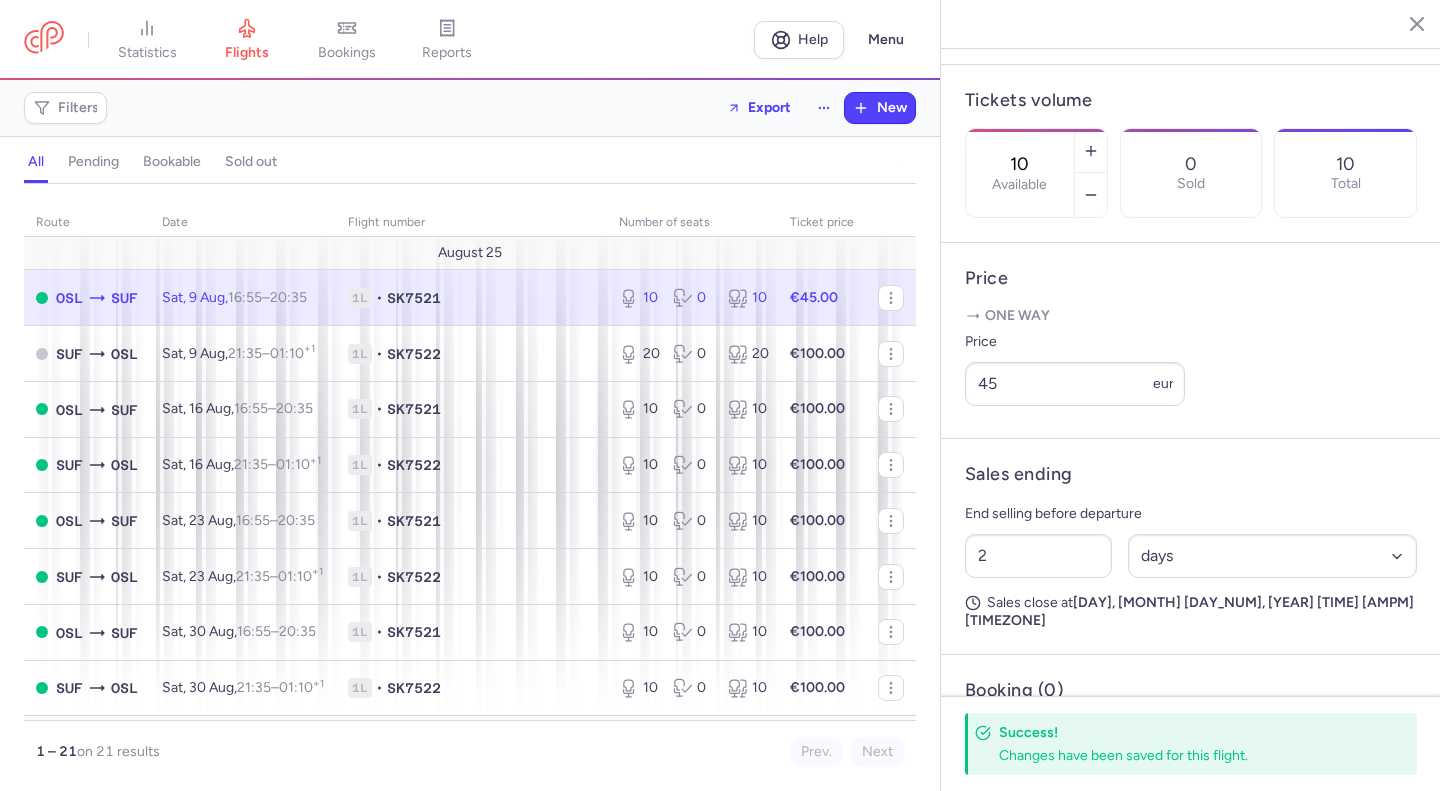 click 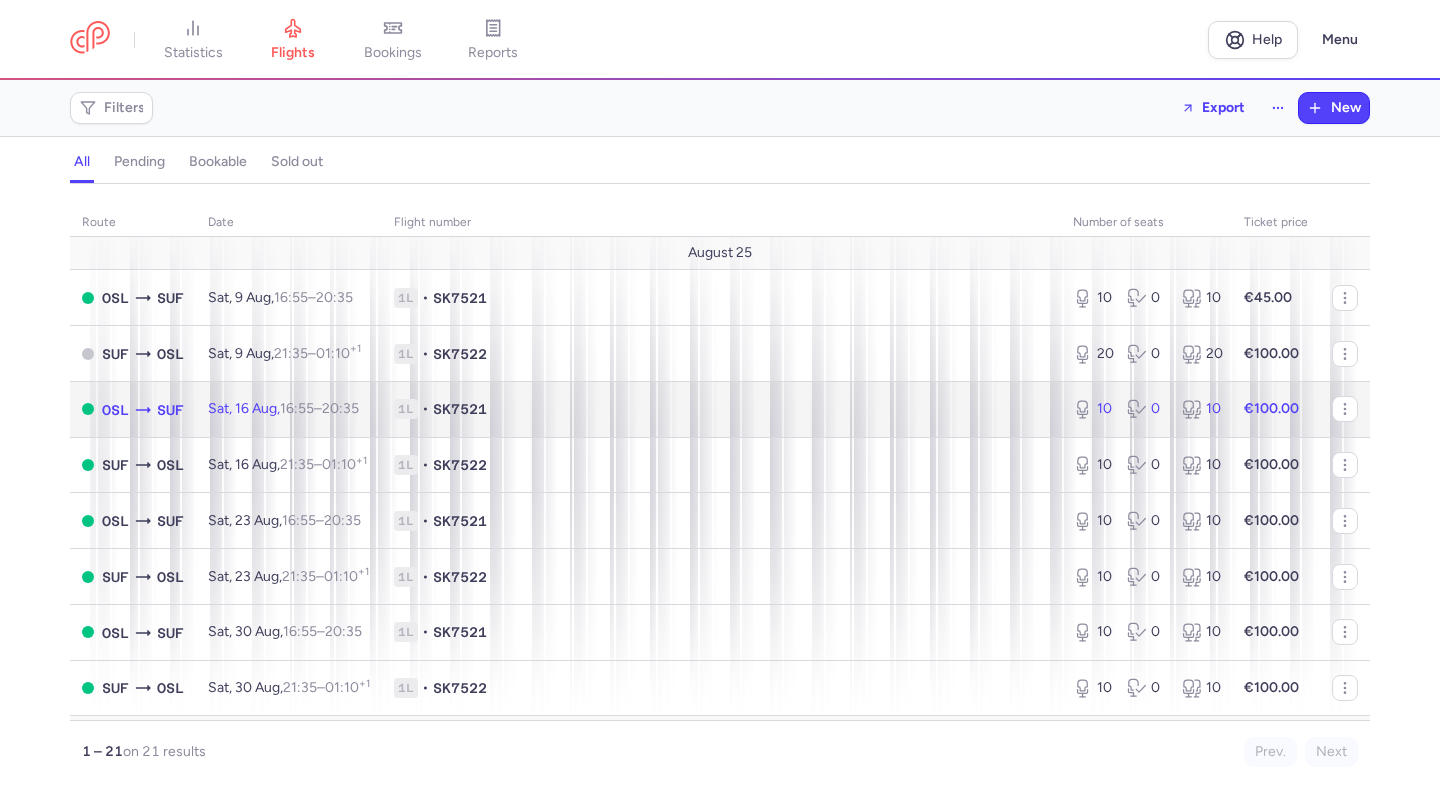 click 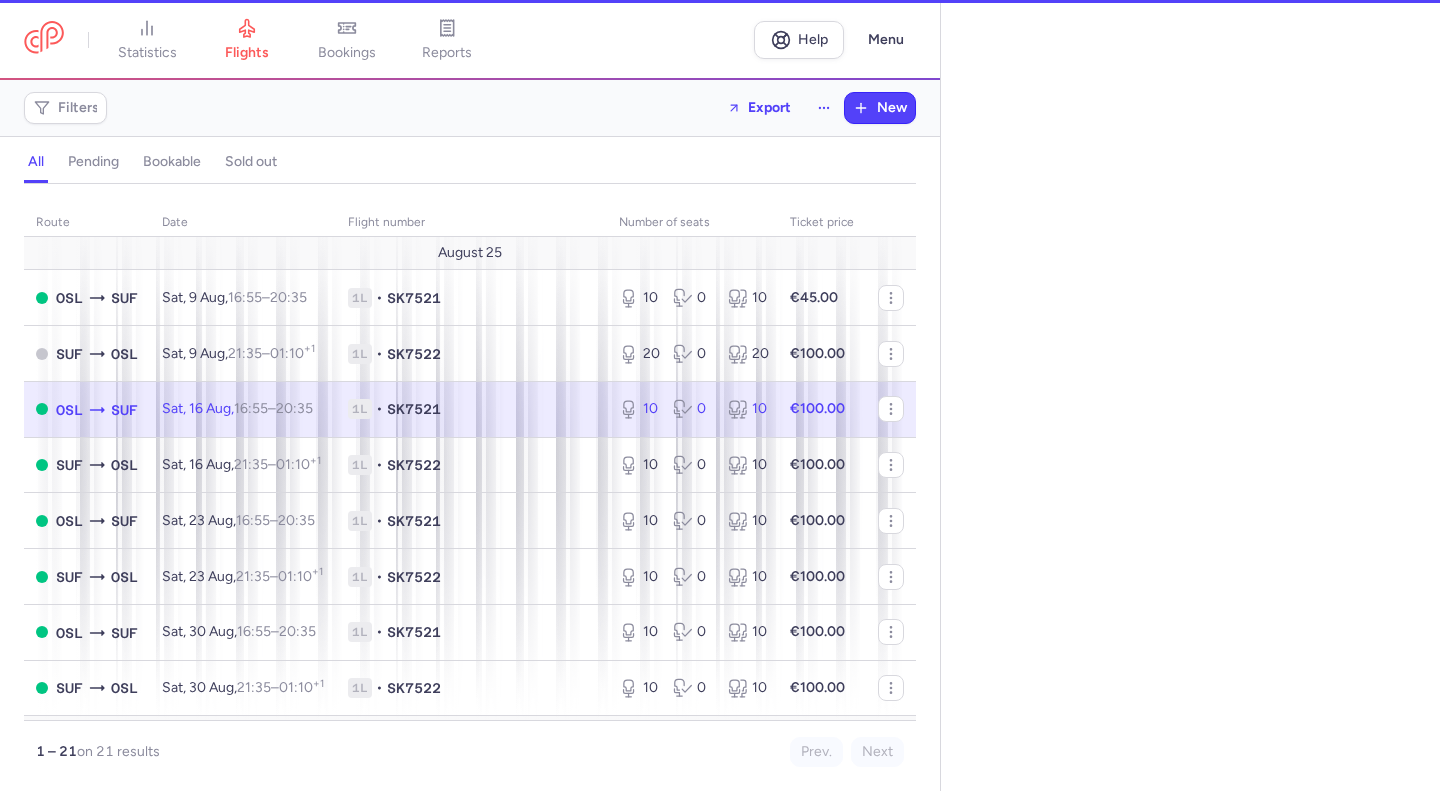 select on "days" 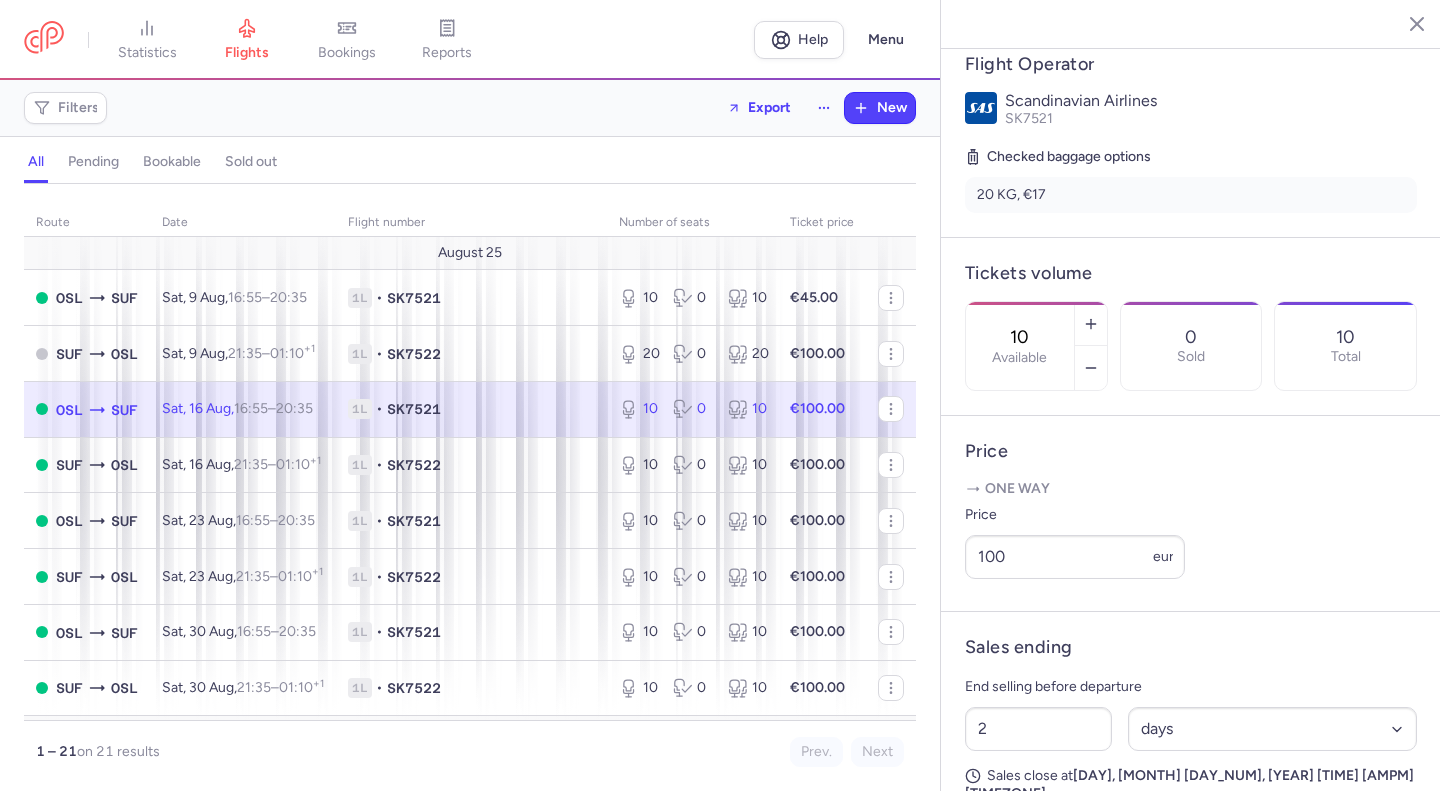 scroll, scrollTop: 385, scrollLeft: 0, axis: vertical 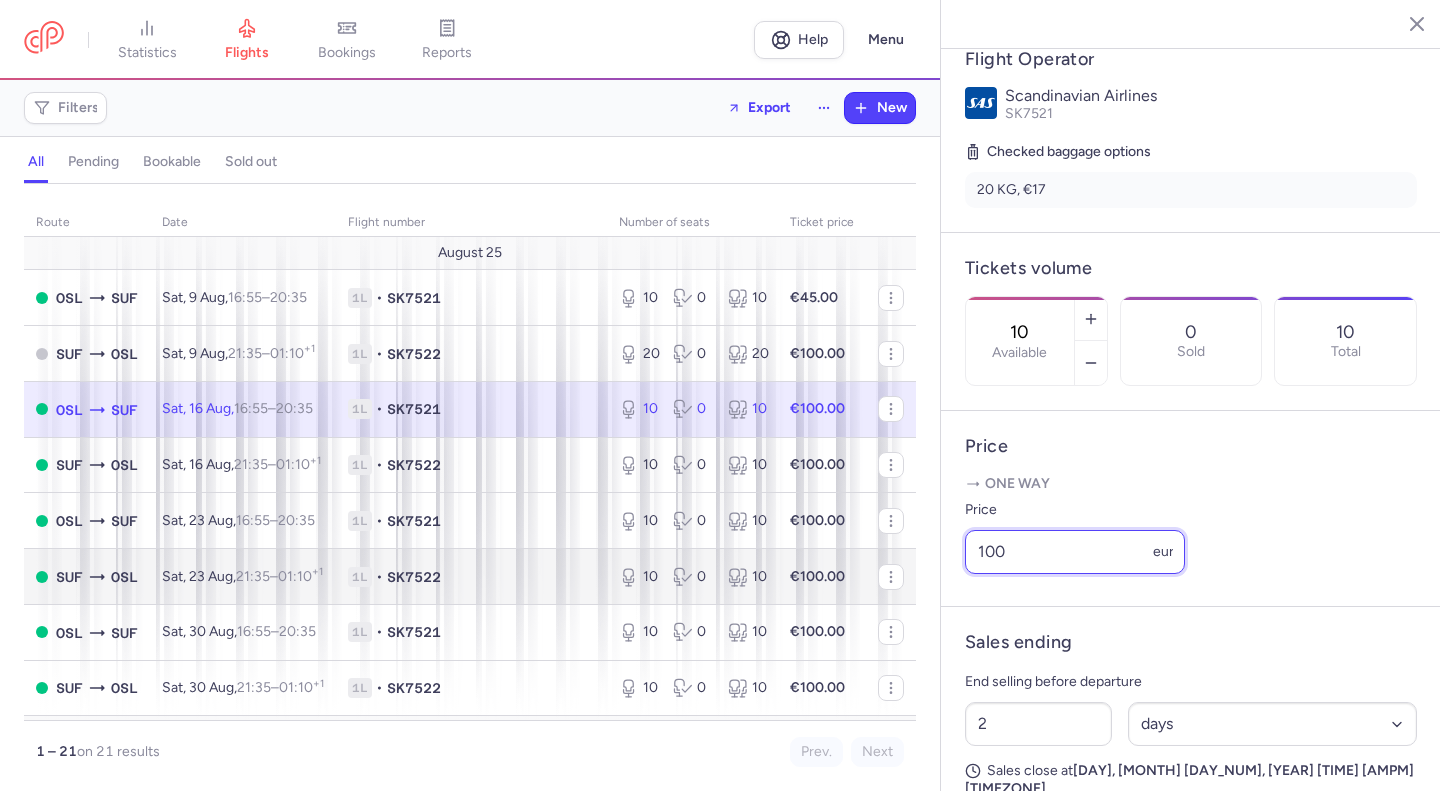 drag, startPoint x: 1042, startPoint y: 612, endPoint x: 881, endPoint y: 612, distance: 161 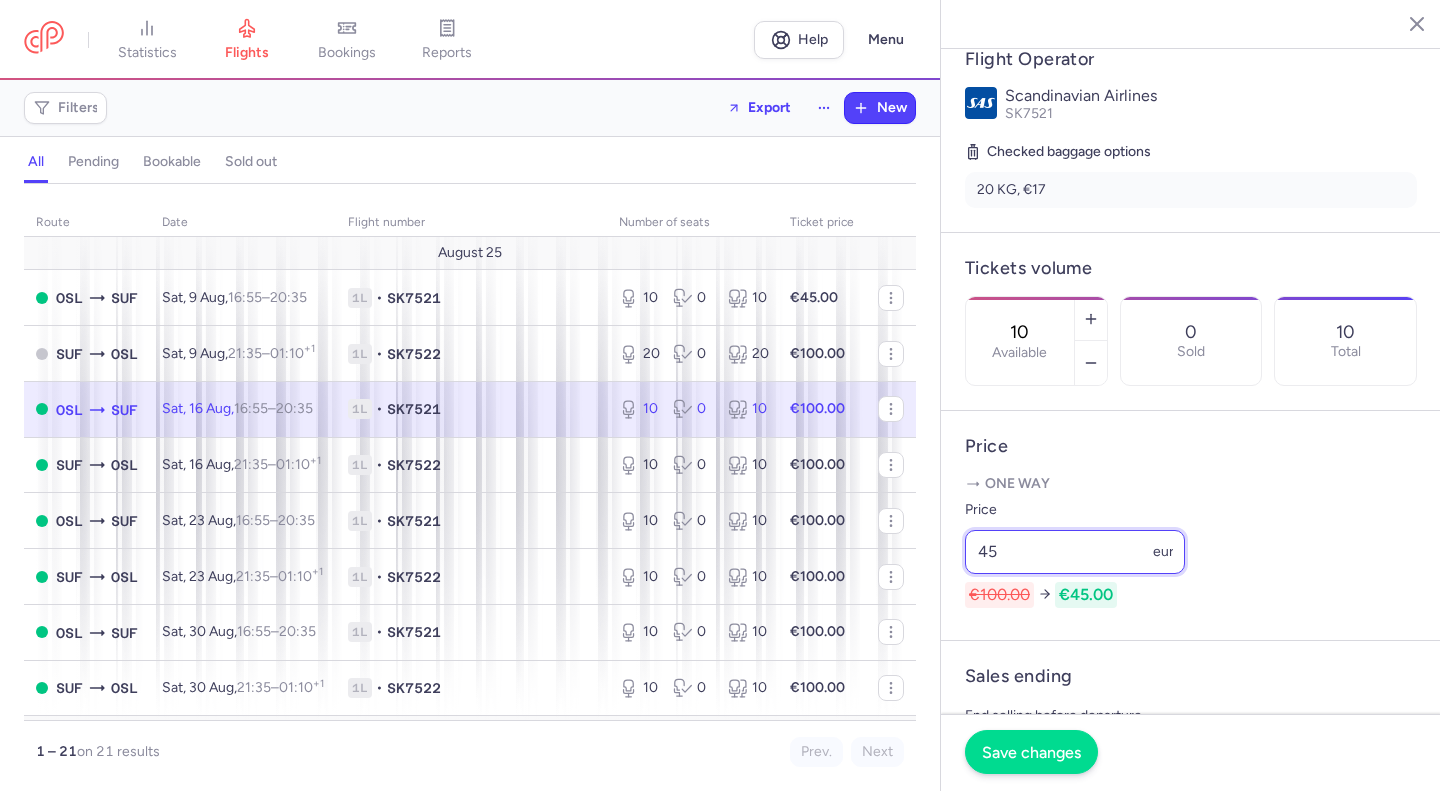 type on "45" 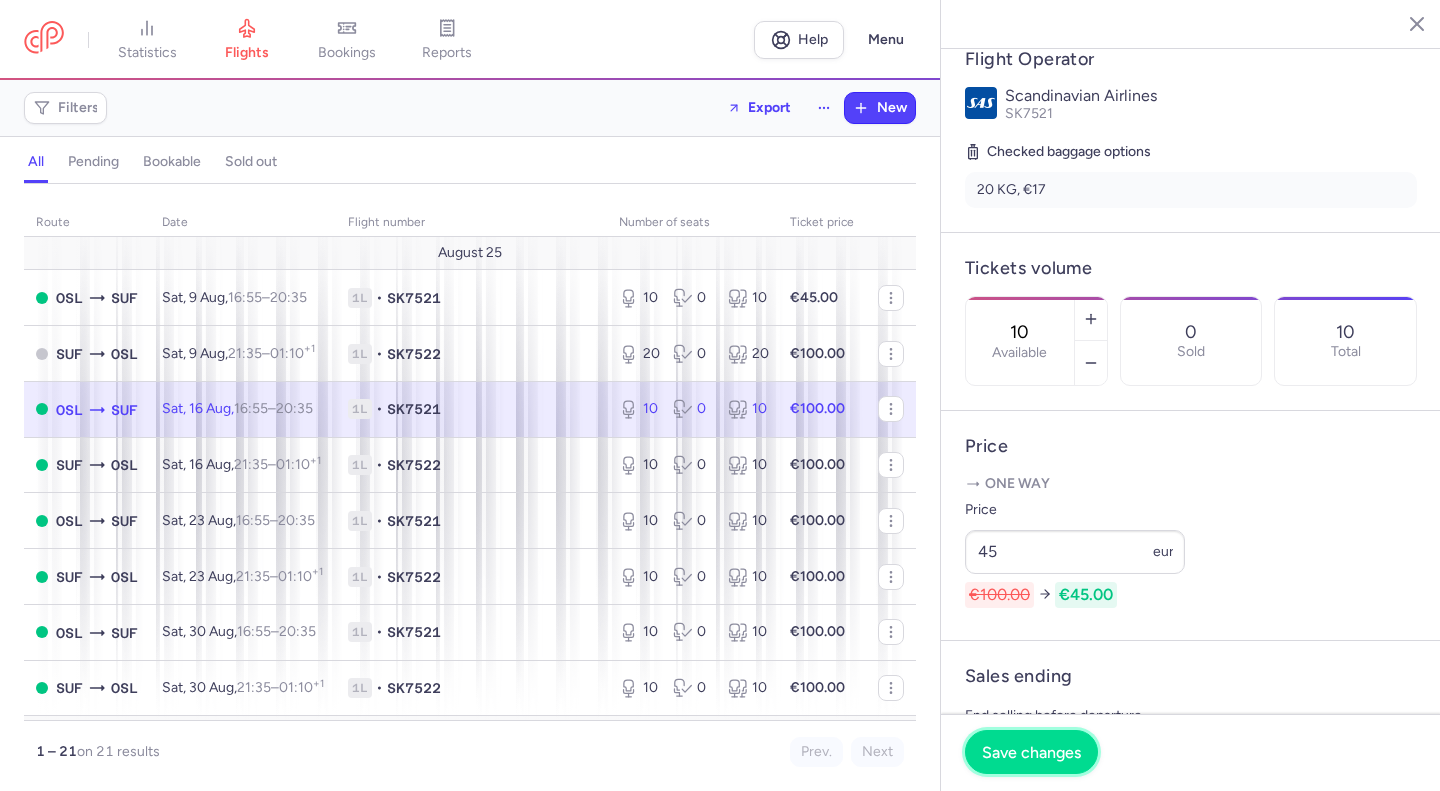 click on "Save changes" at bounding box center [1031, 752] 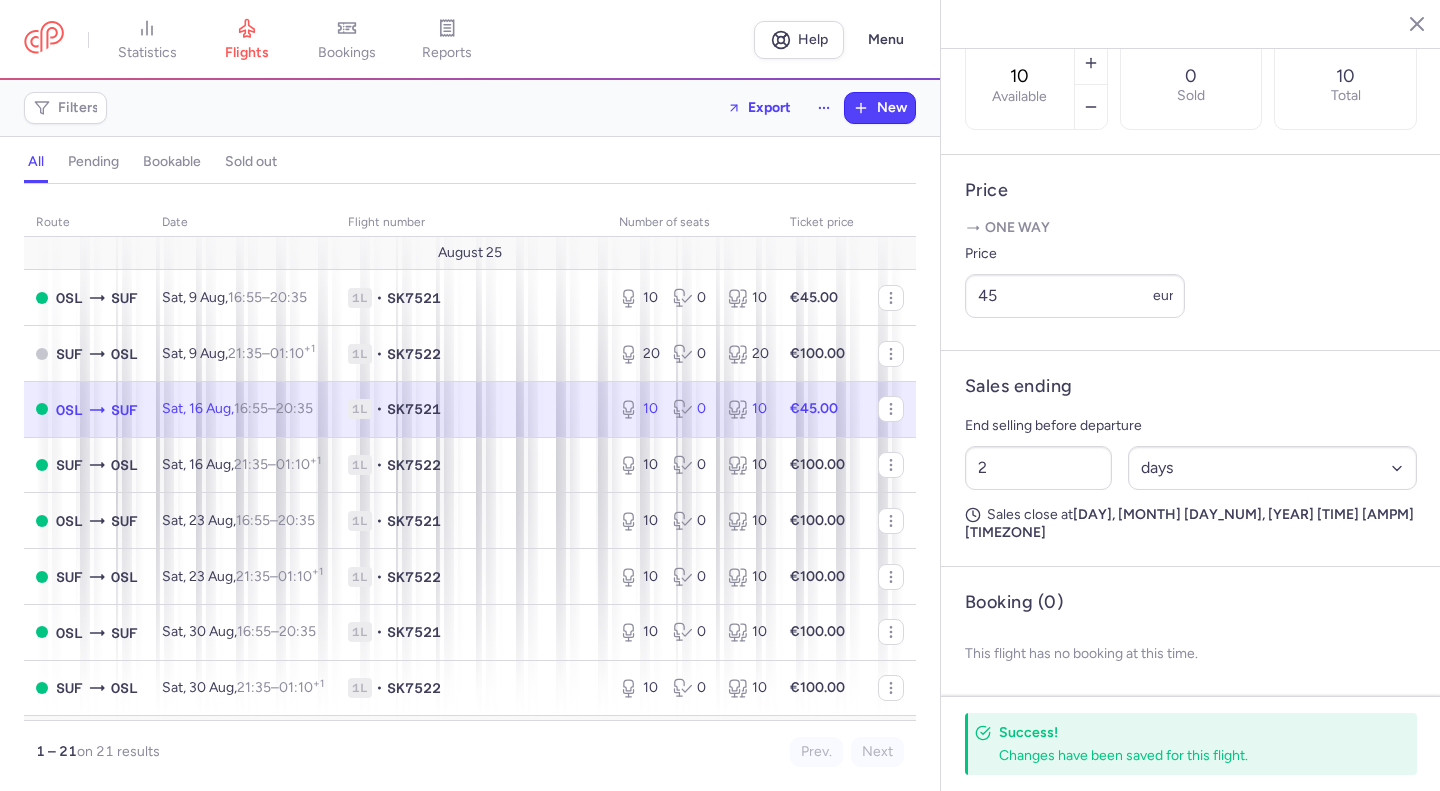 scroll, scrollTop: 683, scrollLeft: 0, axis: vertical 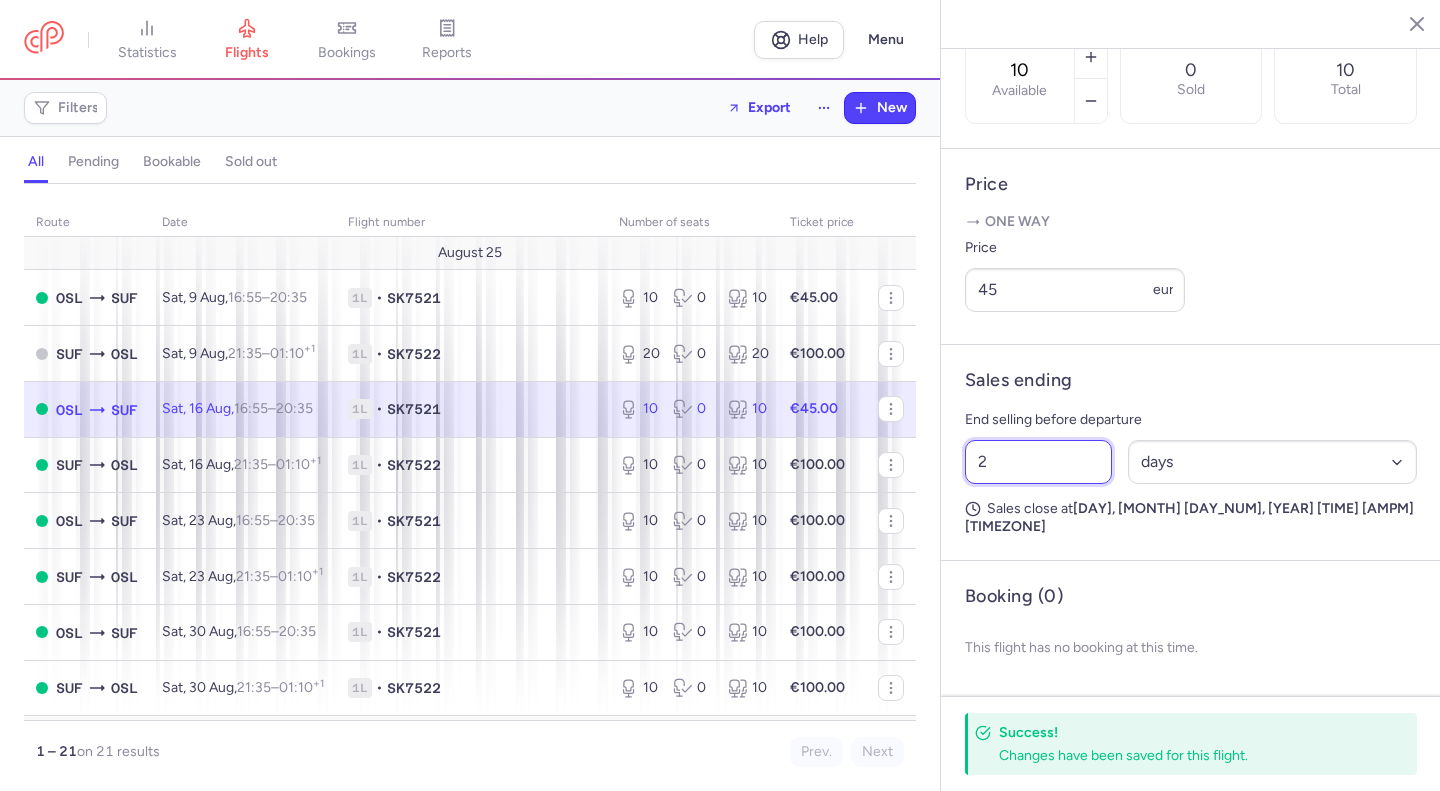 click on "2" at bounding box center [1038, 462] 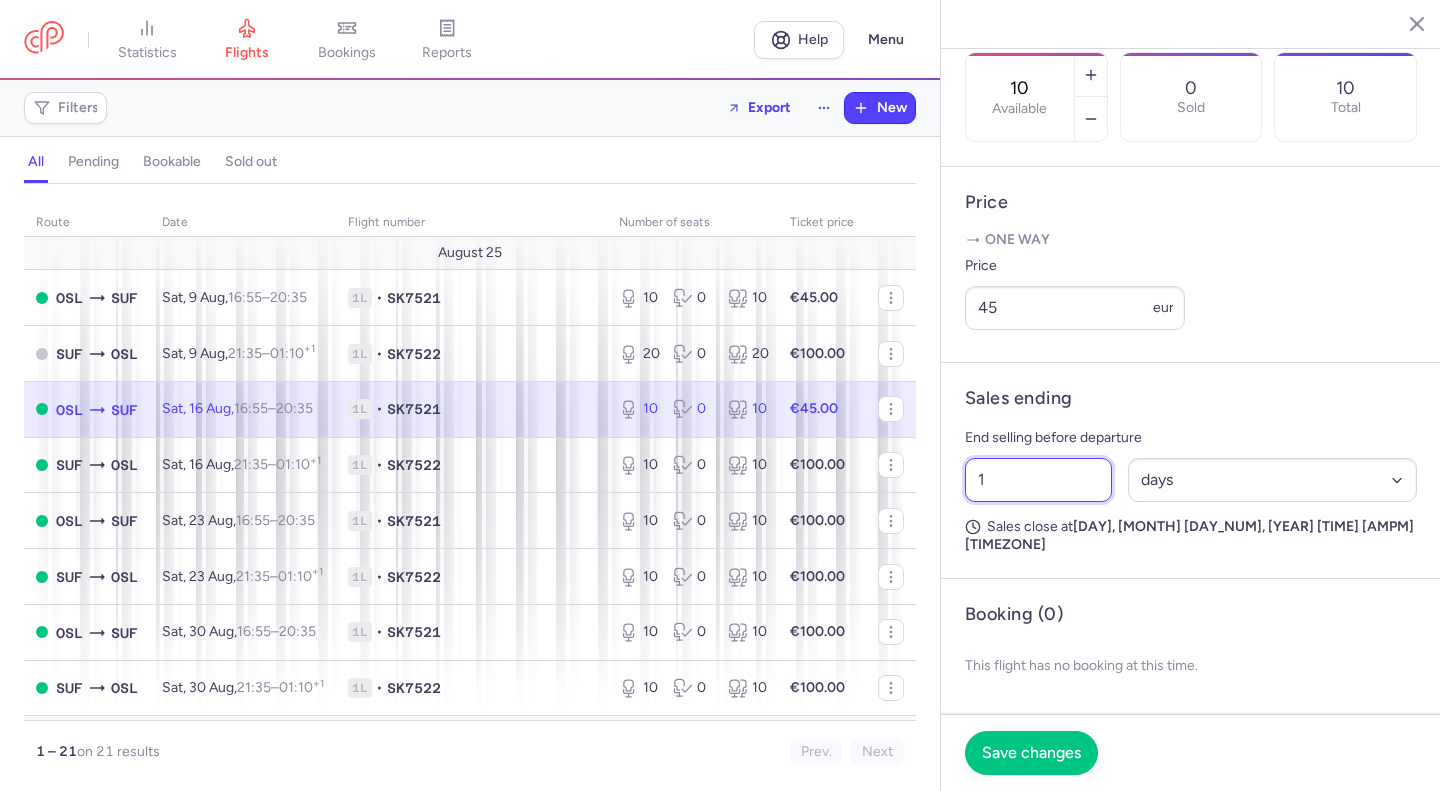 scroll, scrollTop: 665, scrollLeft: 0, axis: vertical 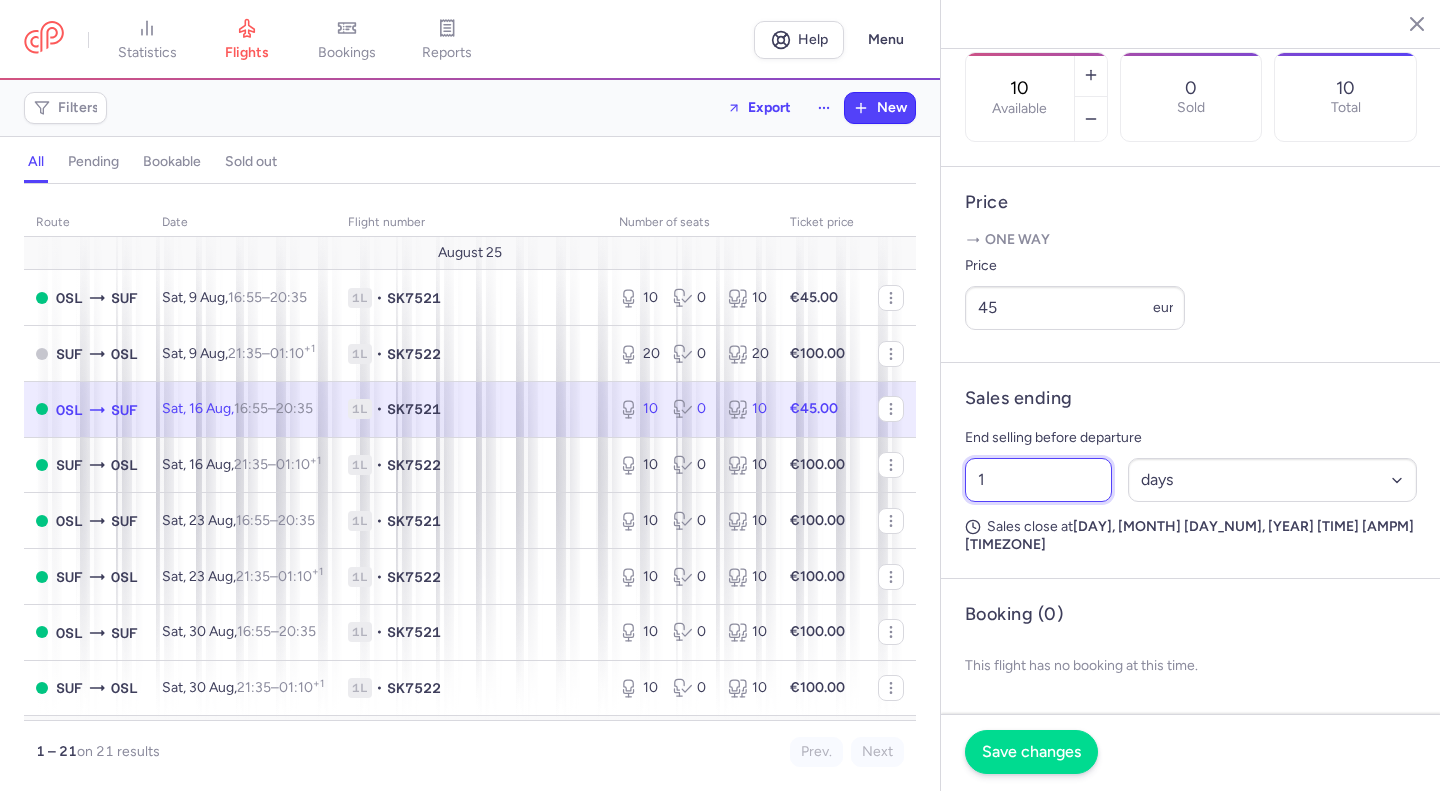 type on "1" 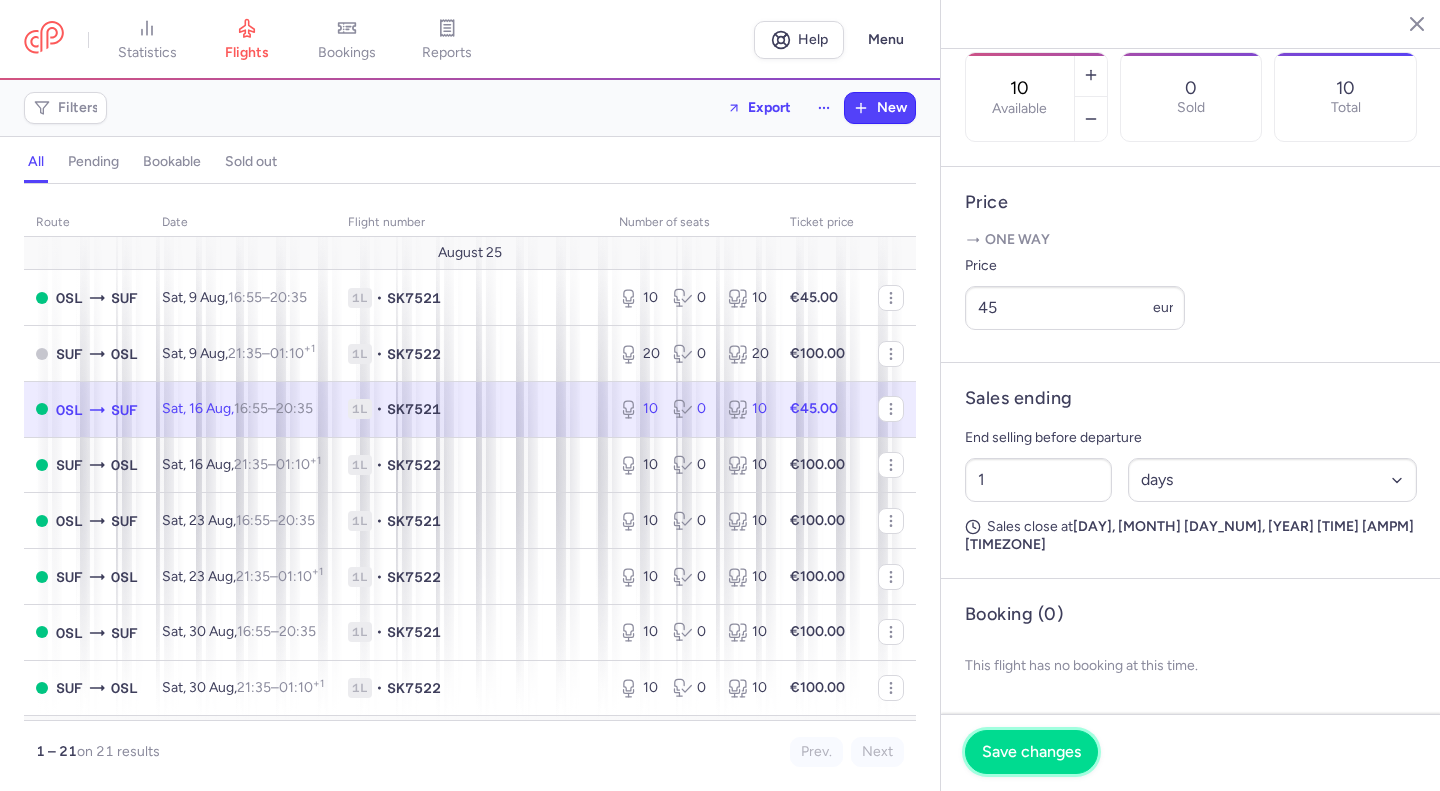 click on "Save changes" at bounding box center (1031, 752) 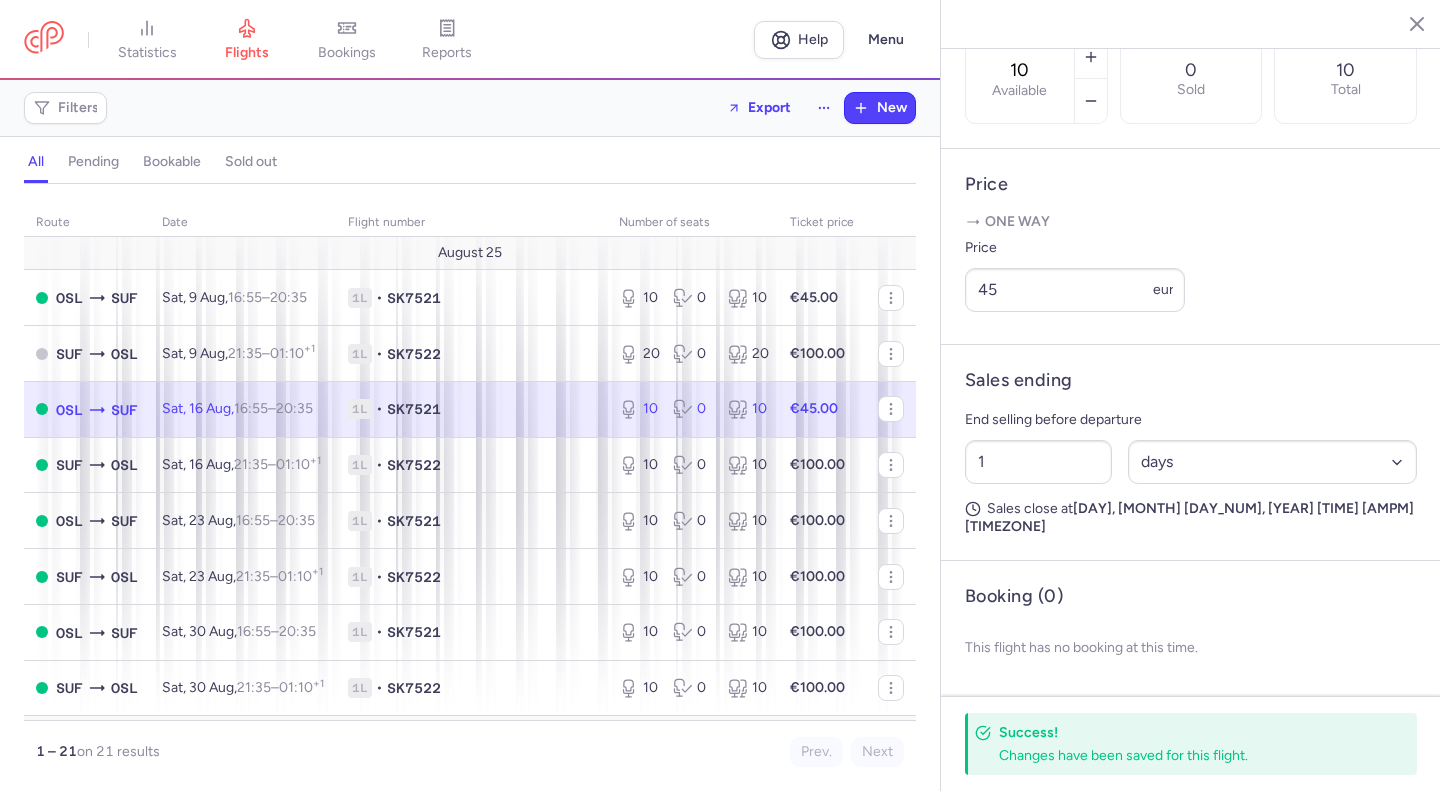 scroll, scrollTop: 641, scrollLeft: 0, axis: vertical 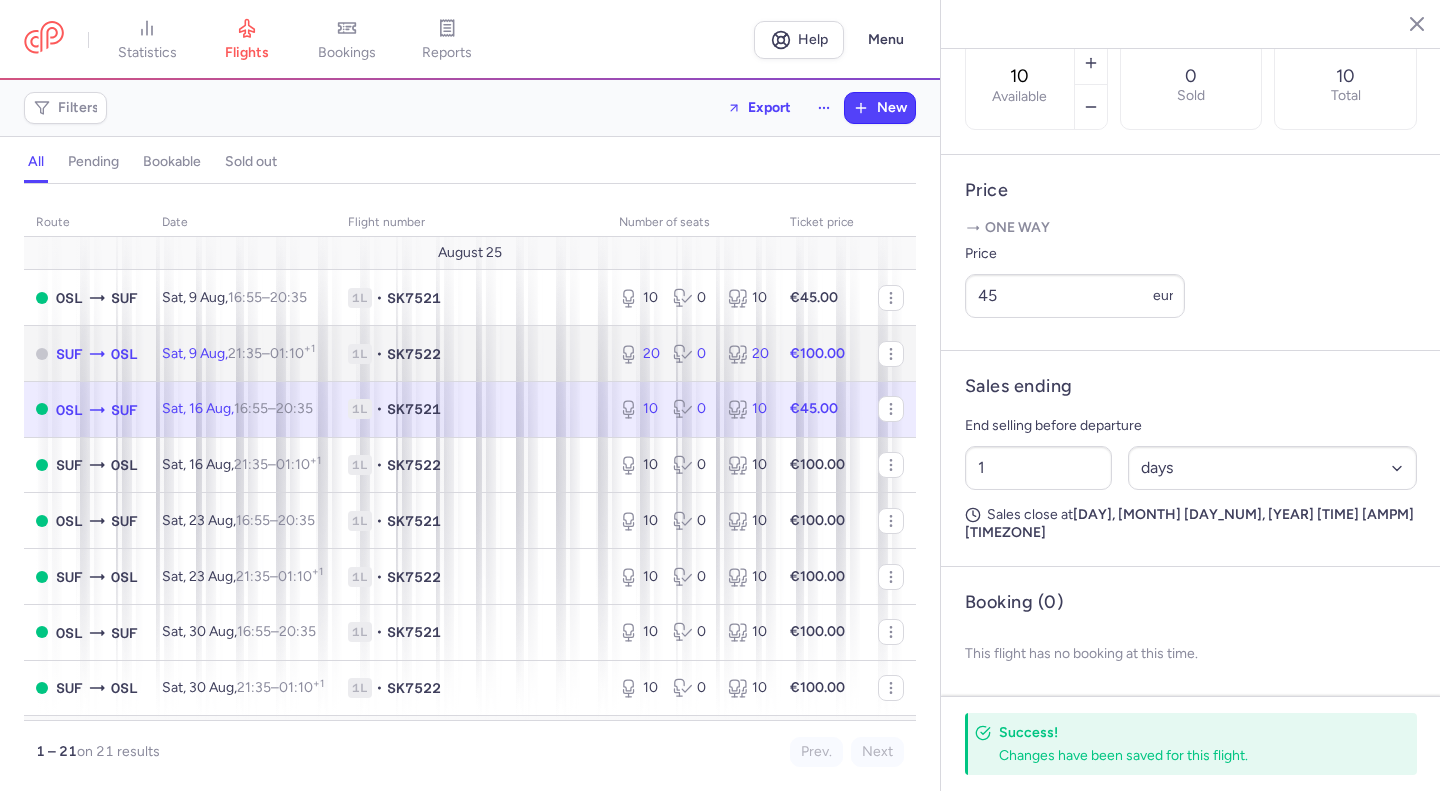click 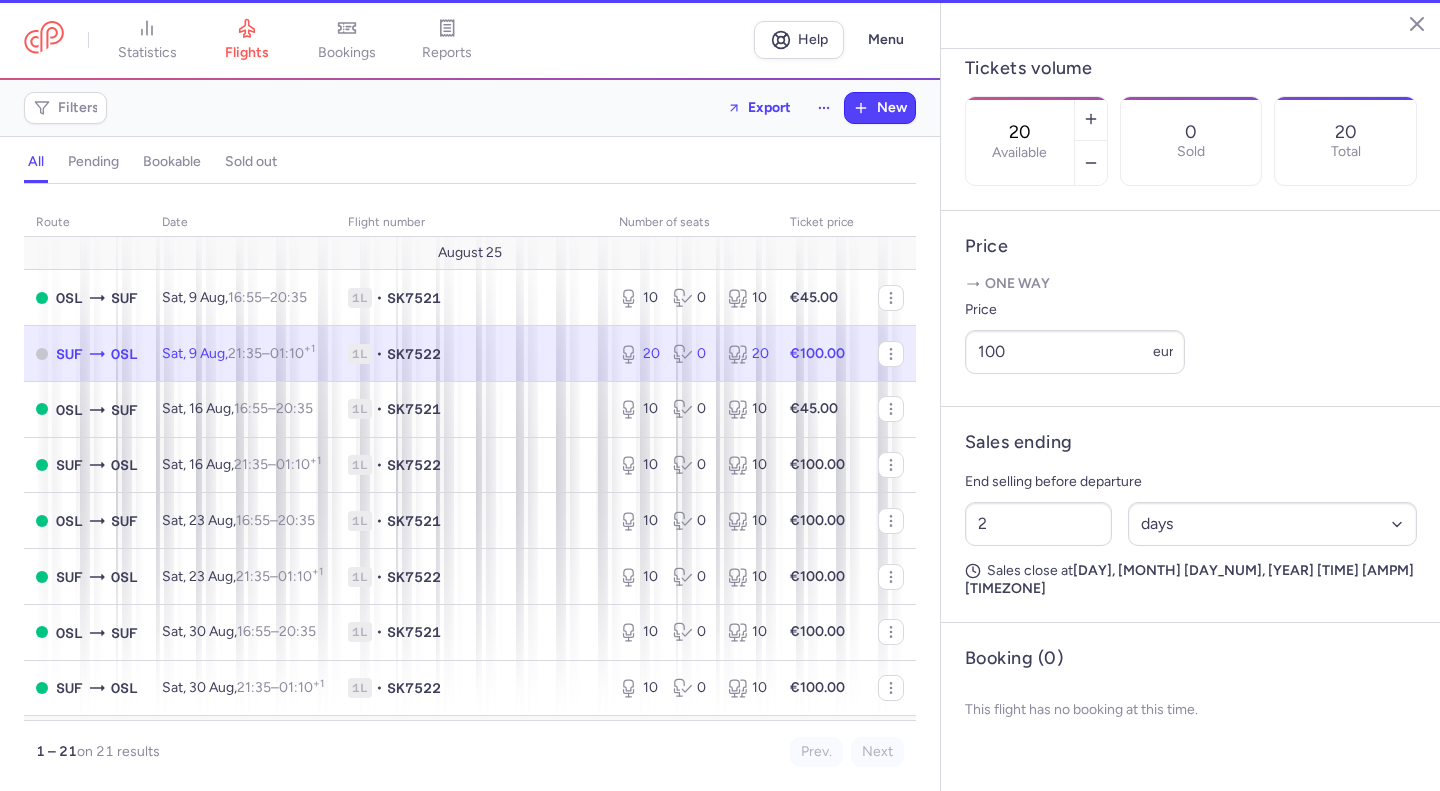 scroll, scrollTop: 610, scrollLeft: 0, axis: vertical 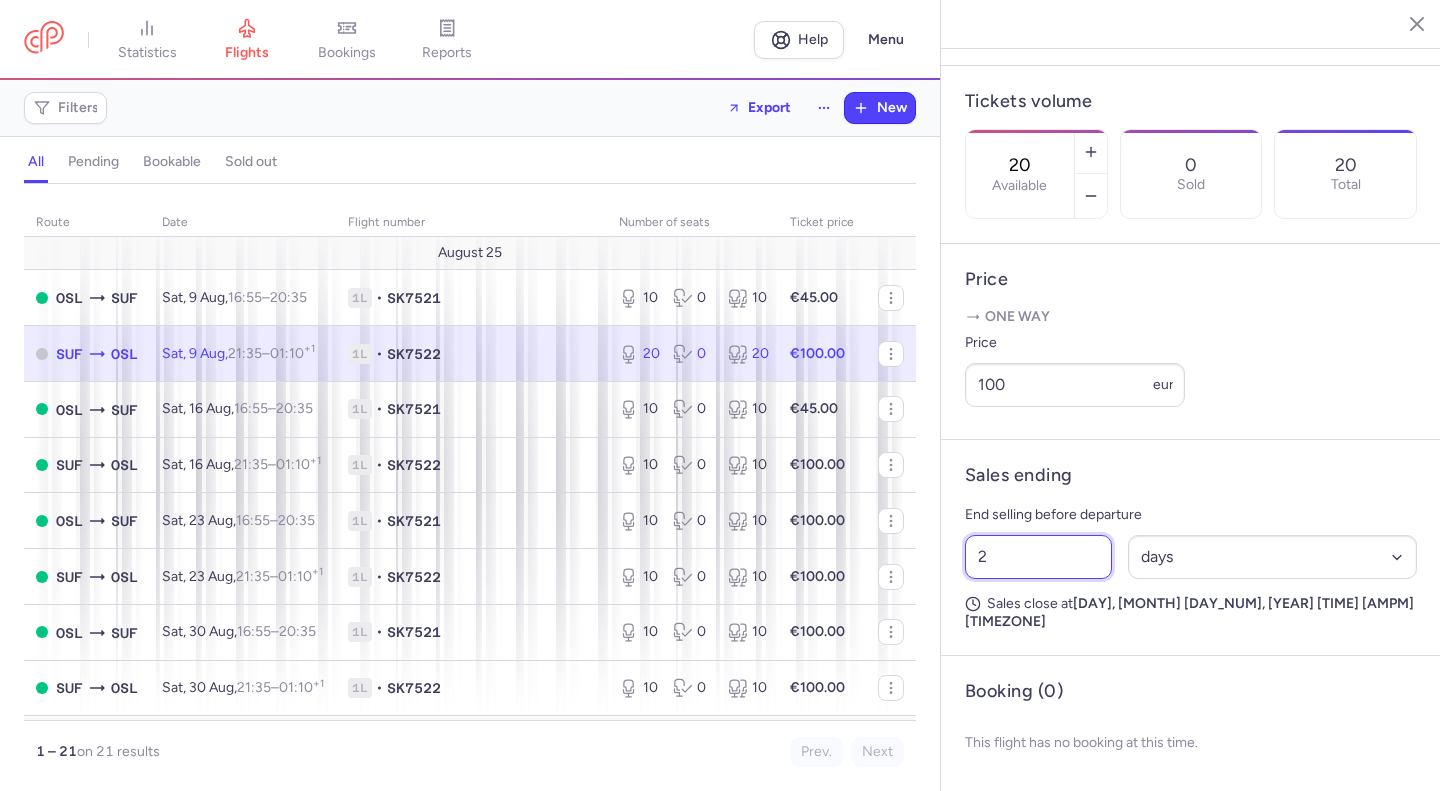 drag, startPoint x: 1004, startPoint y: 569, endPoint x: 947, endPoint y: 577, distance: 57.558666 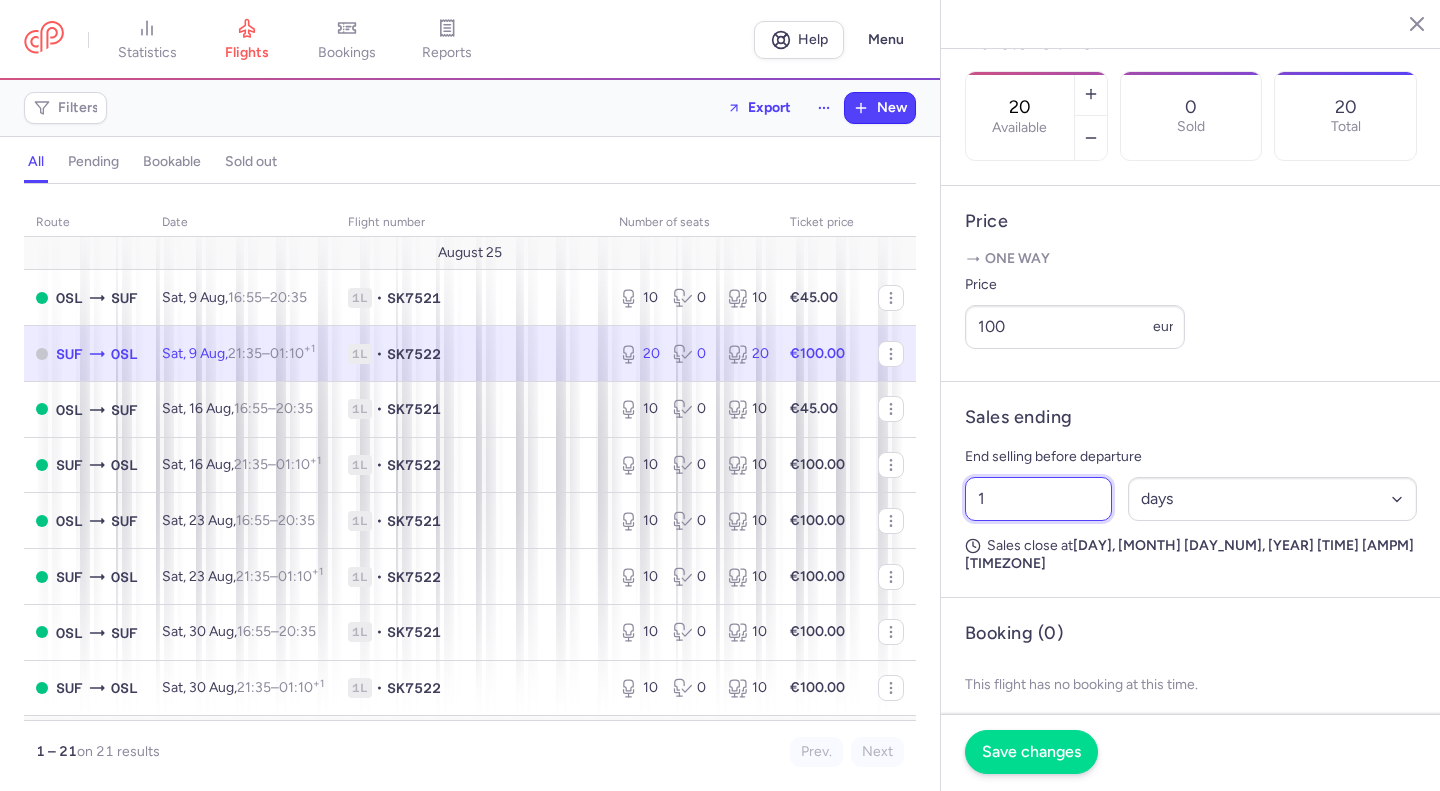 type on "1" 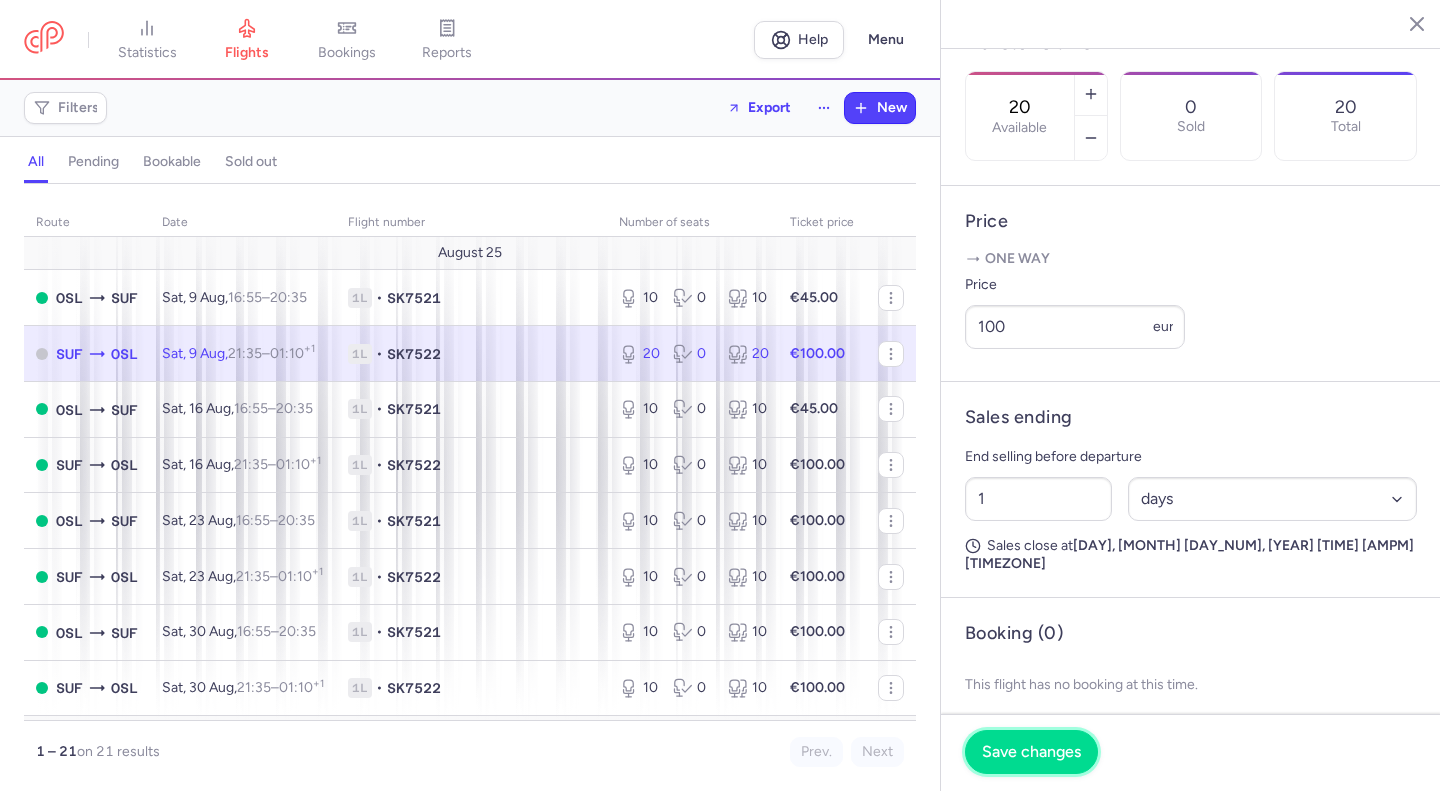 click on "Save changes" at bounding box center [1031, 752] 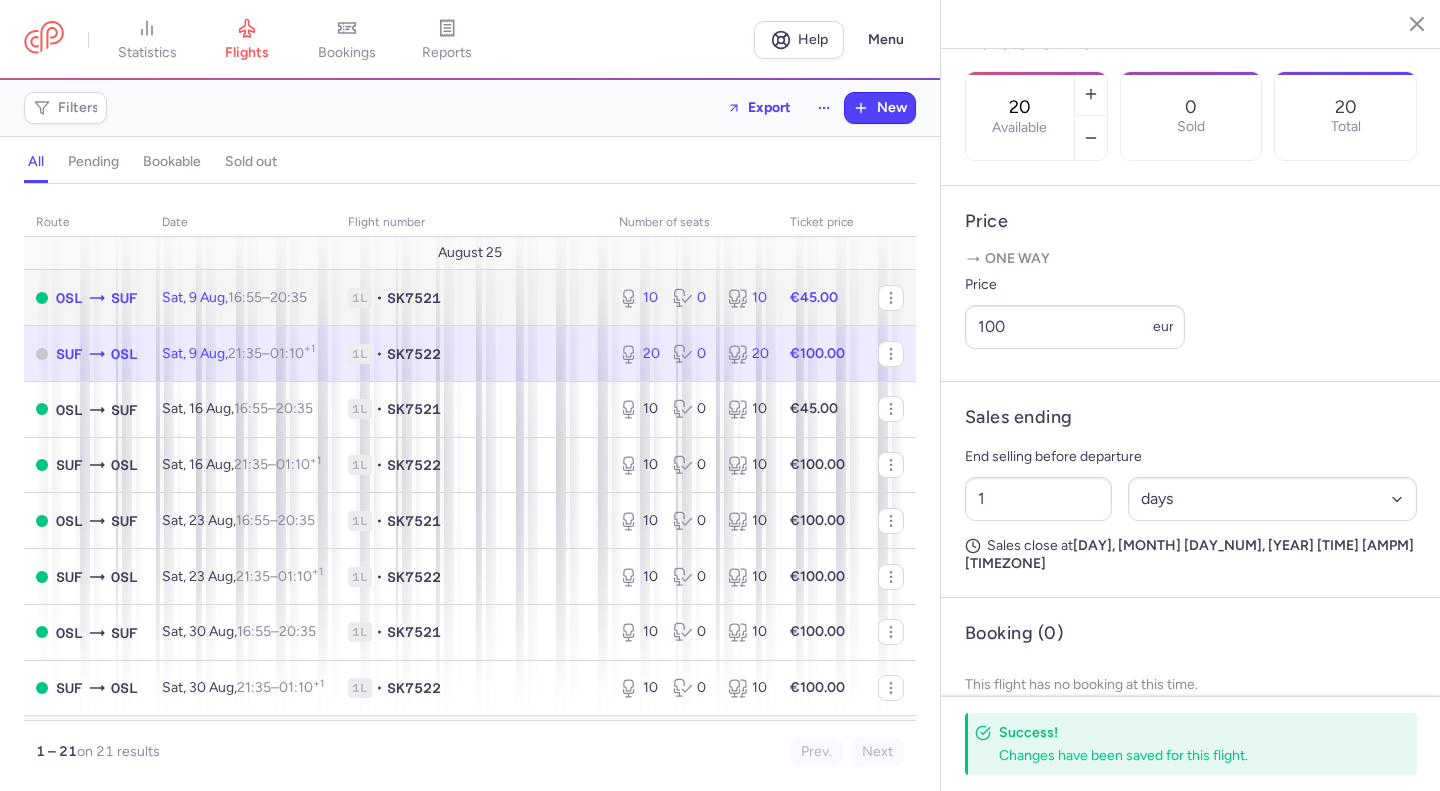 click 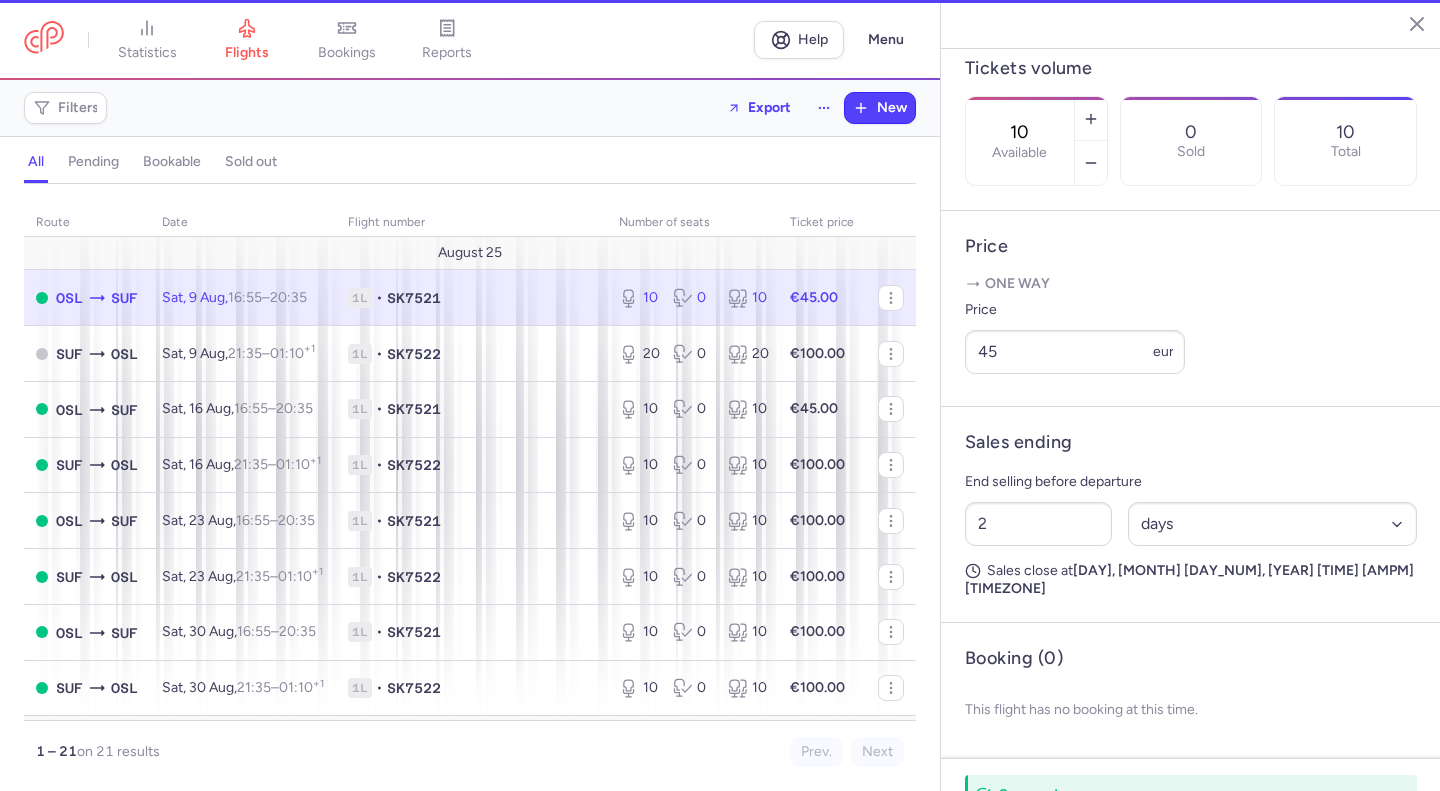 scroll, scrollTop: 588, scrollLeft: 0, axis: vertical 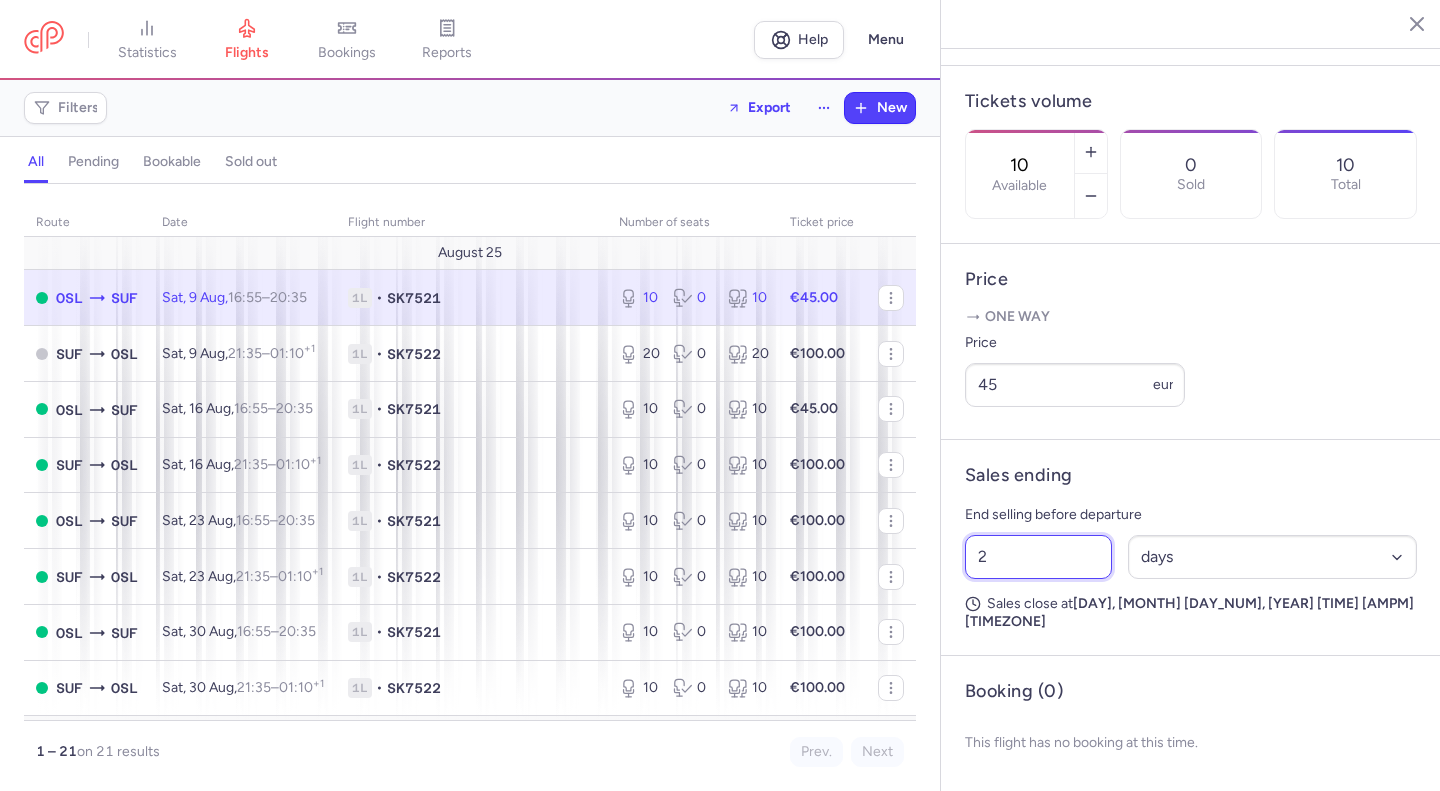 drag, startPoint x: 1004, startPoint y: 572, endPoint x: 912, endPoint y: 560, distance: 92.779305 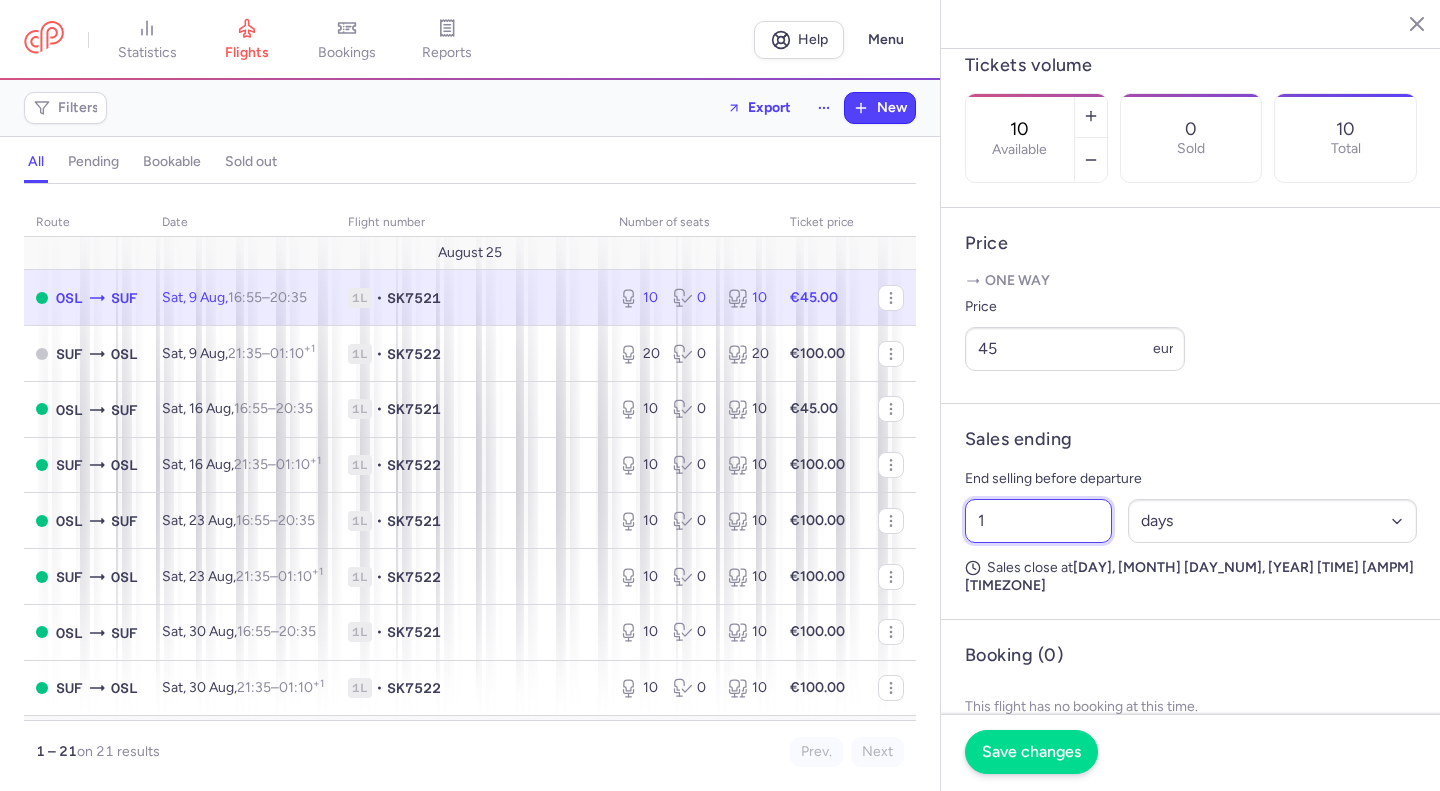 type on "1" 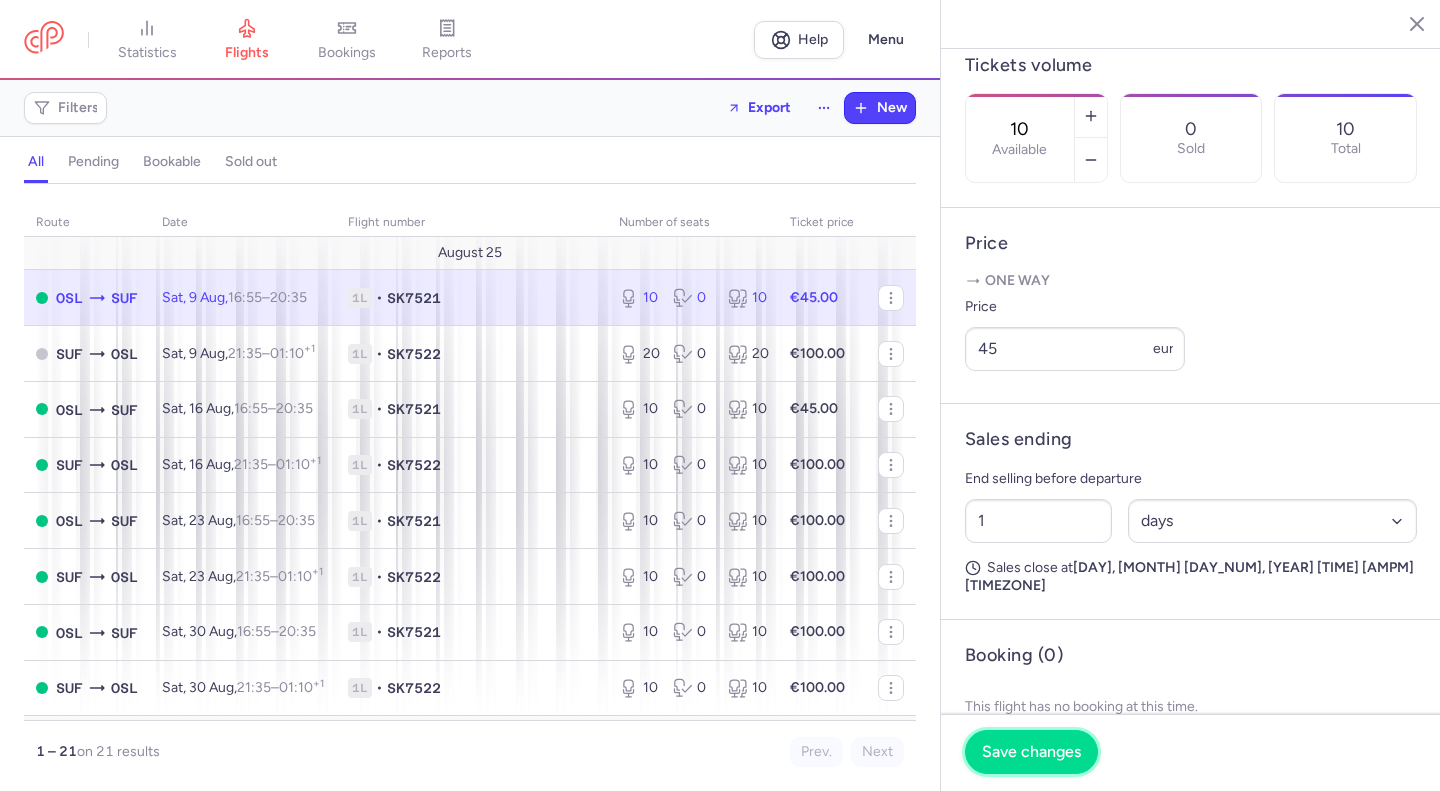 click on "Save changes" at bounding box center (1031, 752) 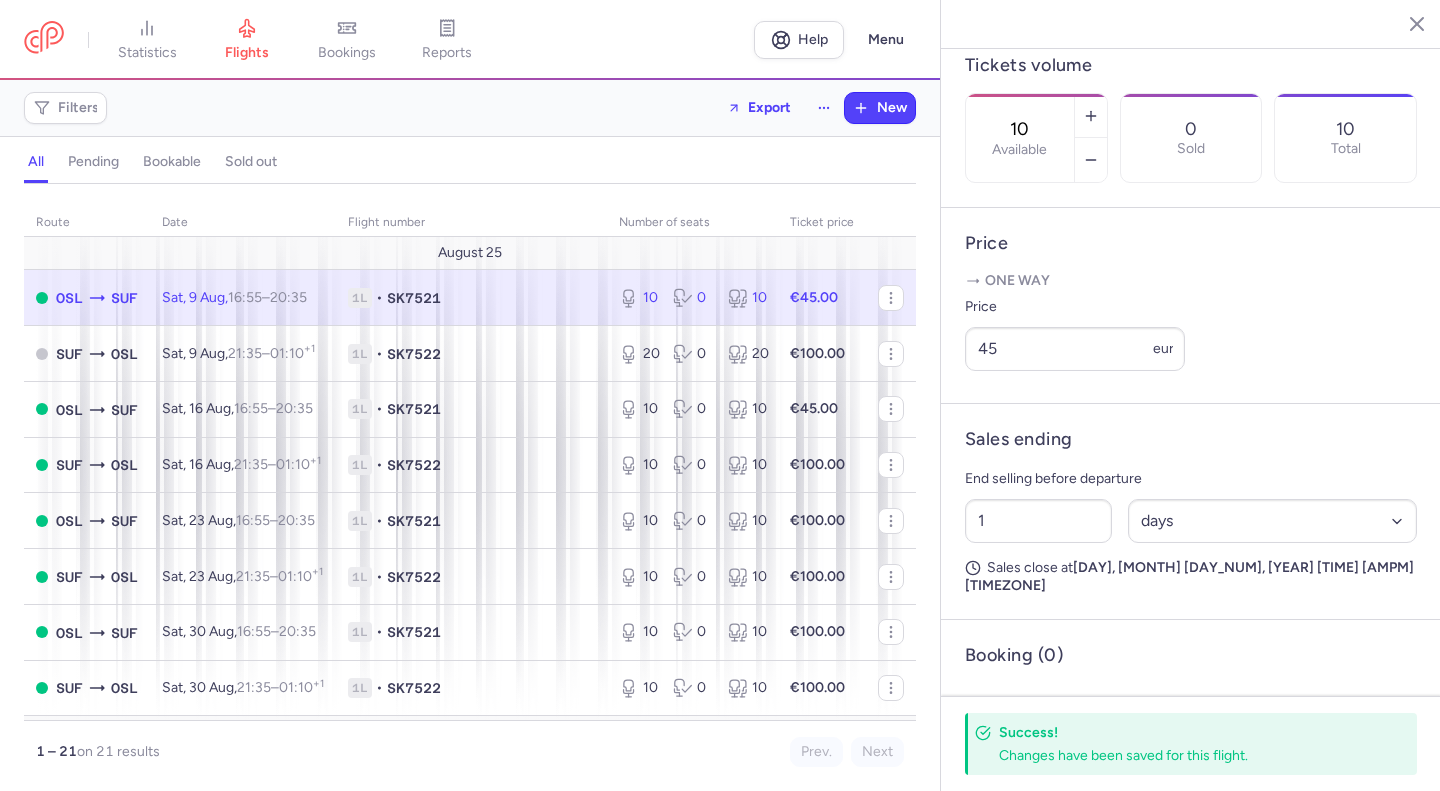 click on "Filters  Export  New" at bounding box center (470, 108) 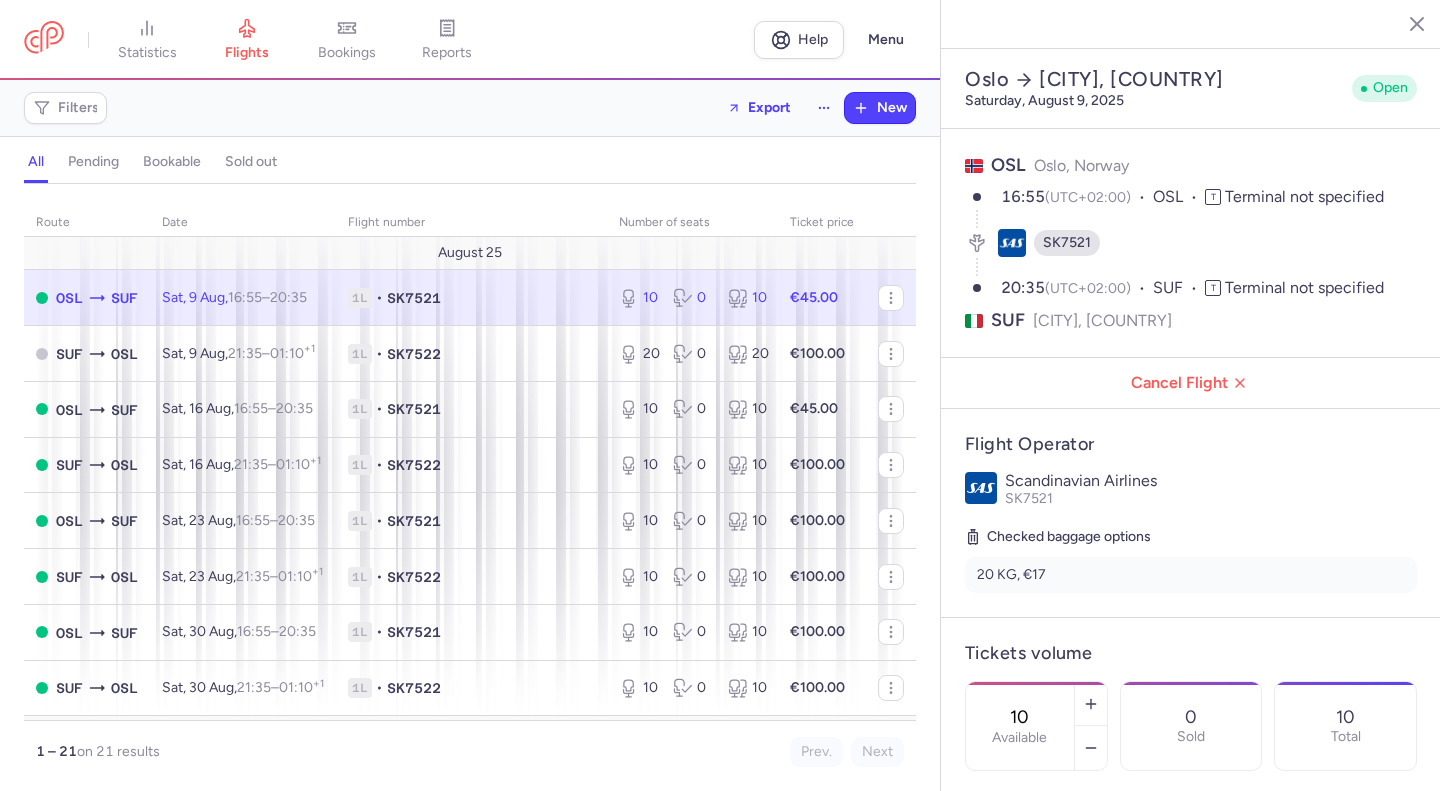 select on "days" 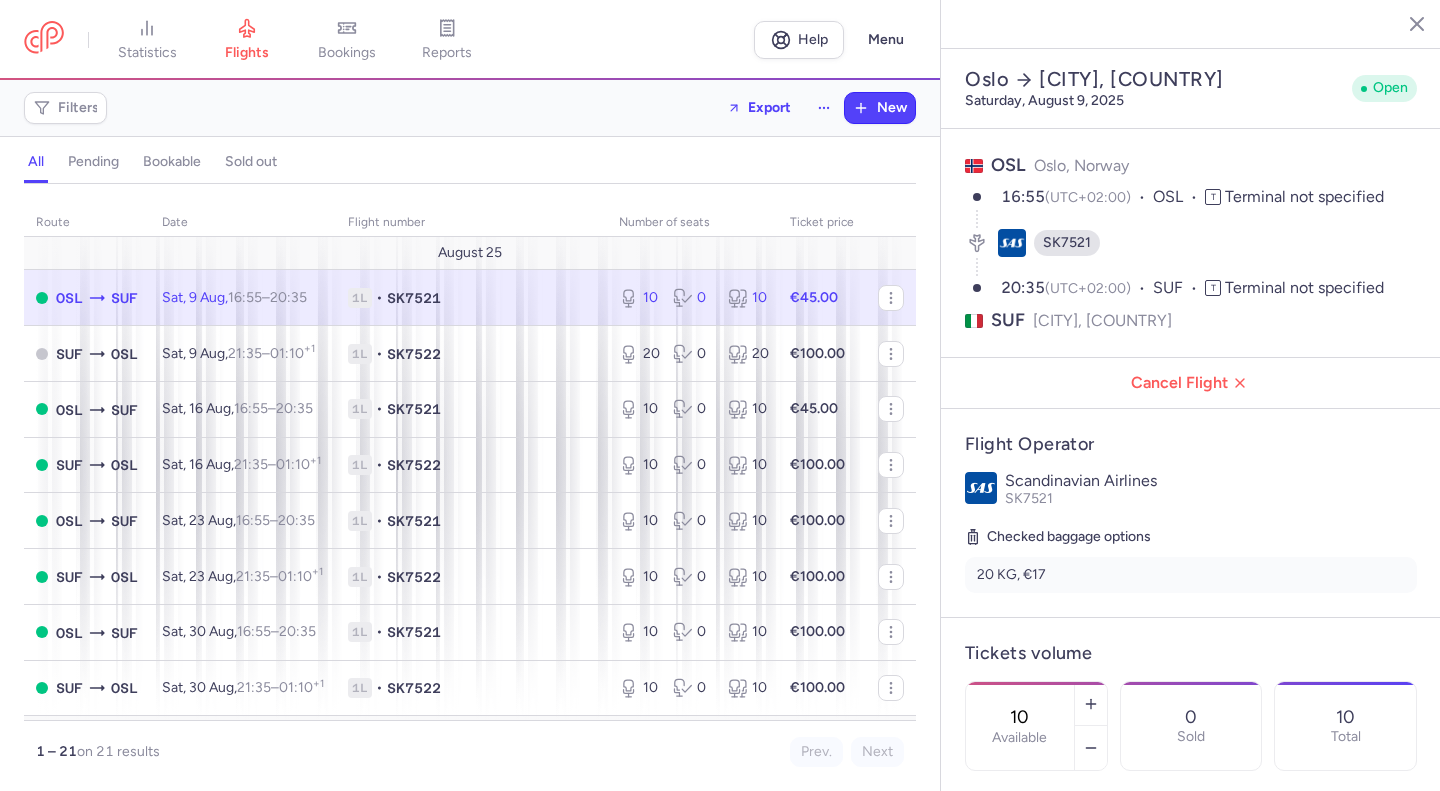 click 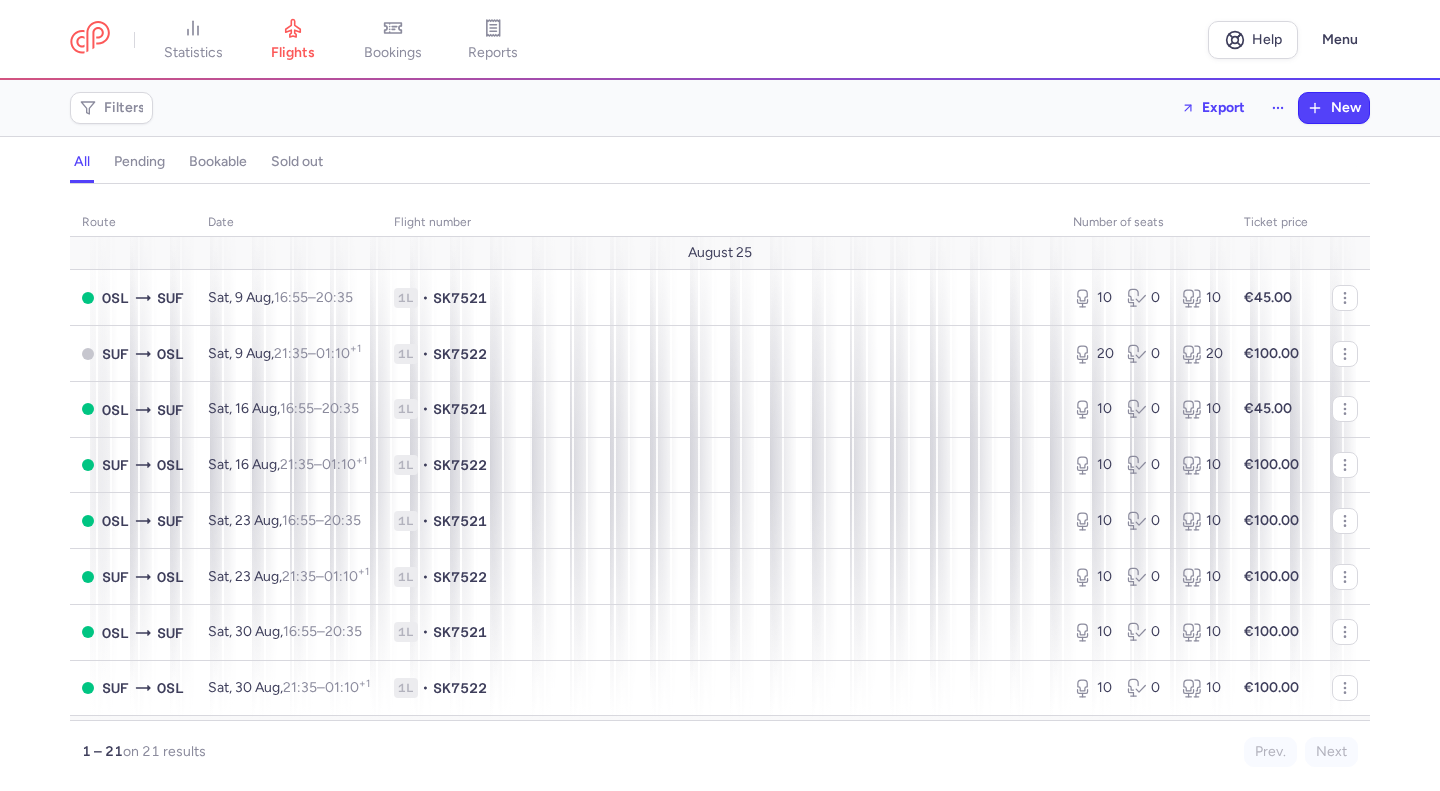 click on "statistics flights bookings reports  Help  Menu" at bounding box center [720, 40] 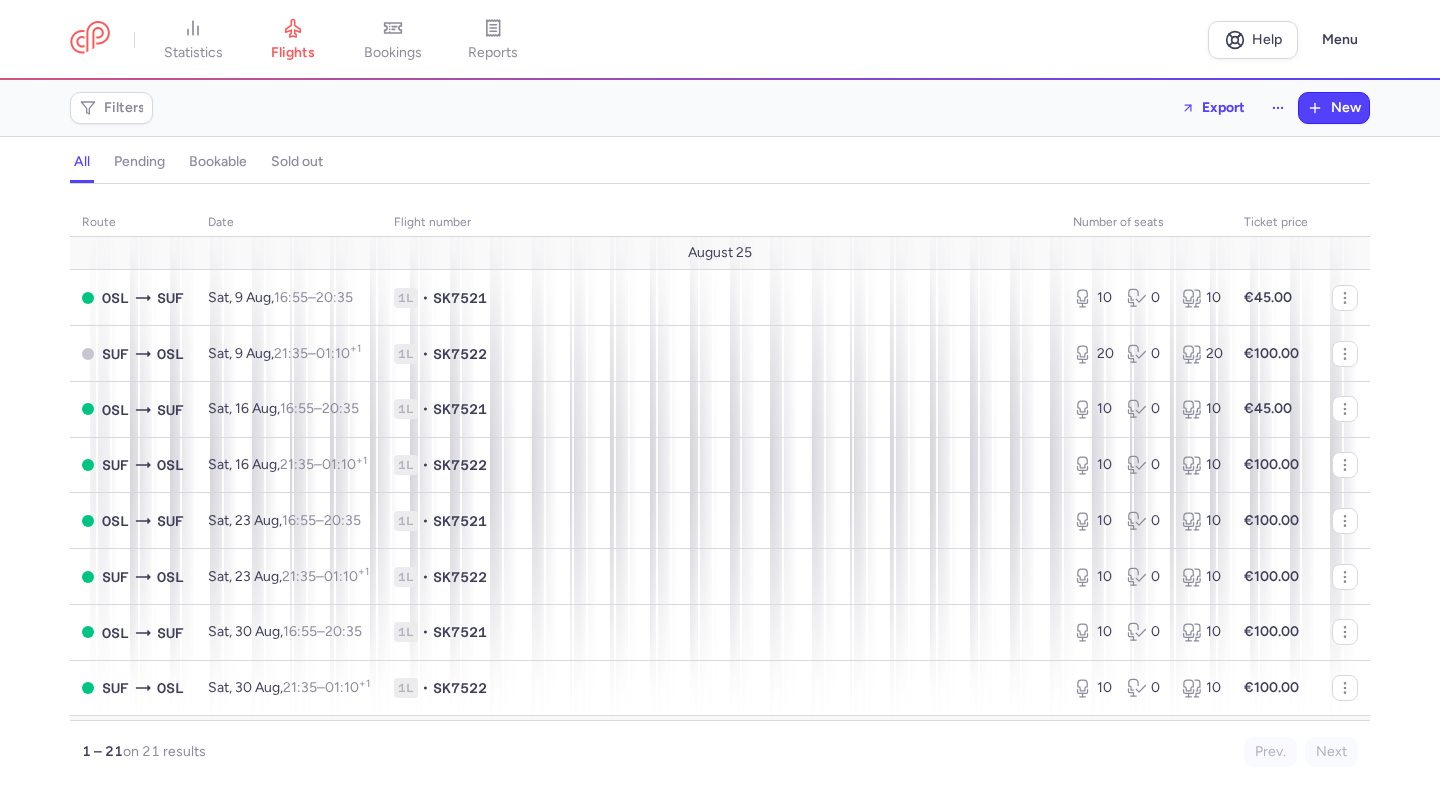 scroll, scrollTop: 0, scrollLeft: 0, axis: both 